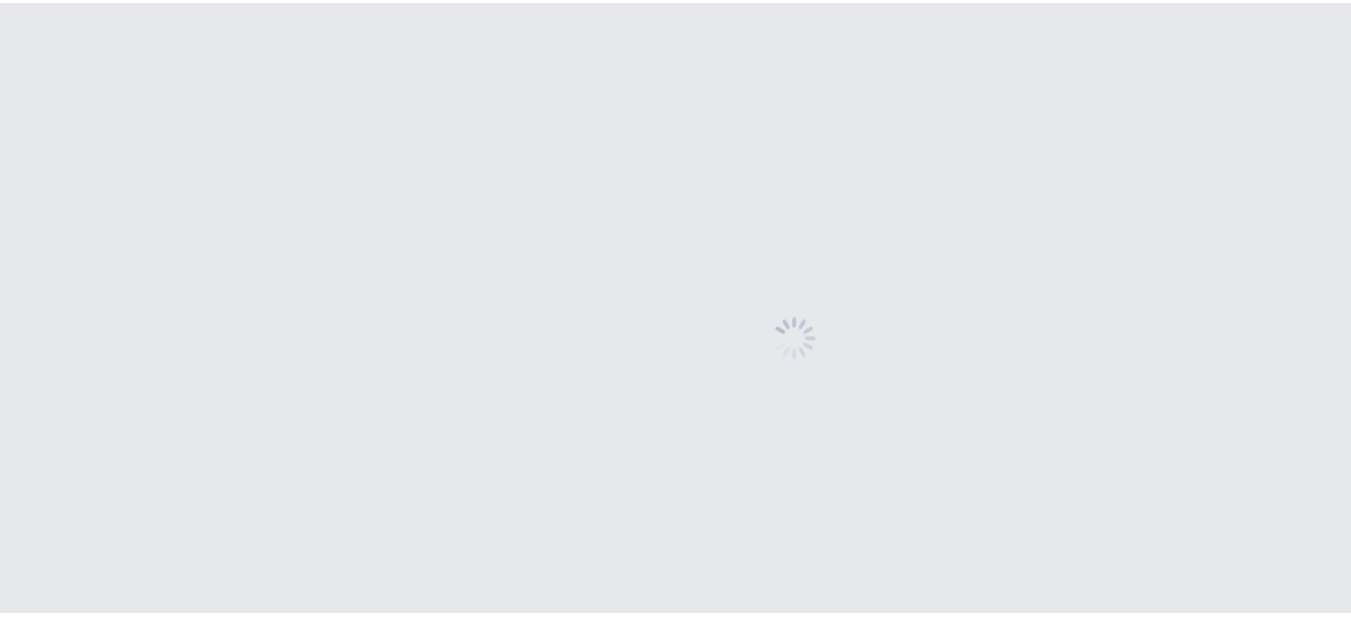 scroll, scrollTop: 0, scrollLeft: 0, axis: both 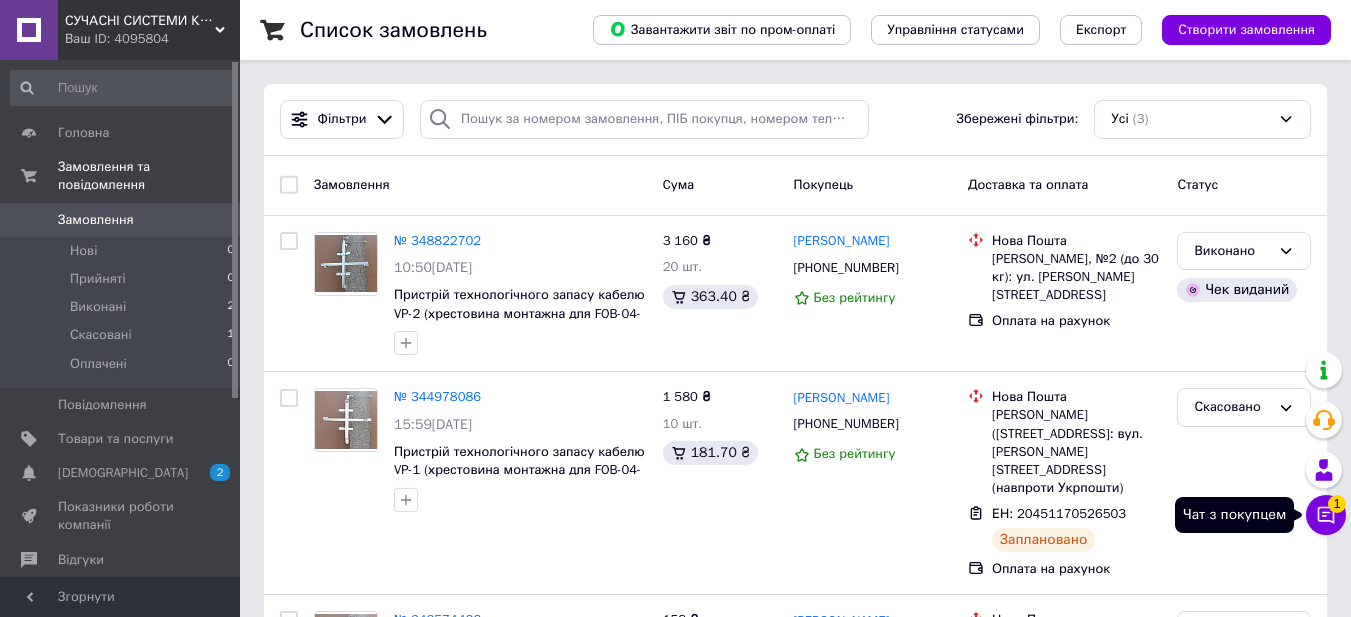 click 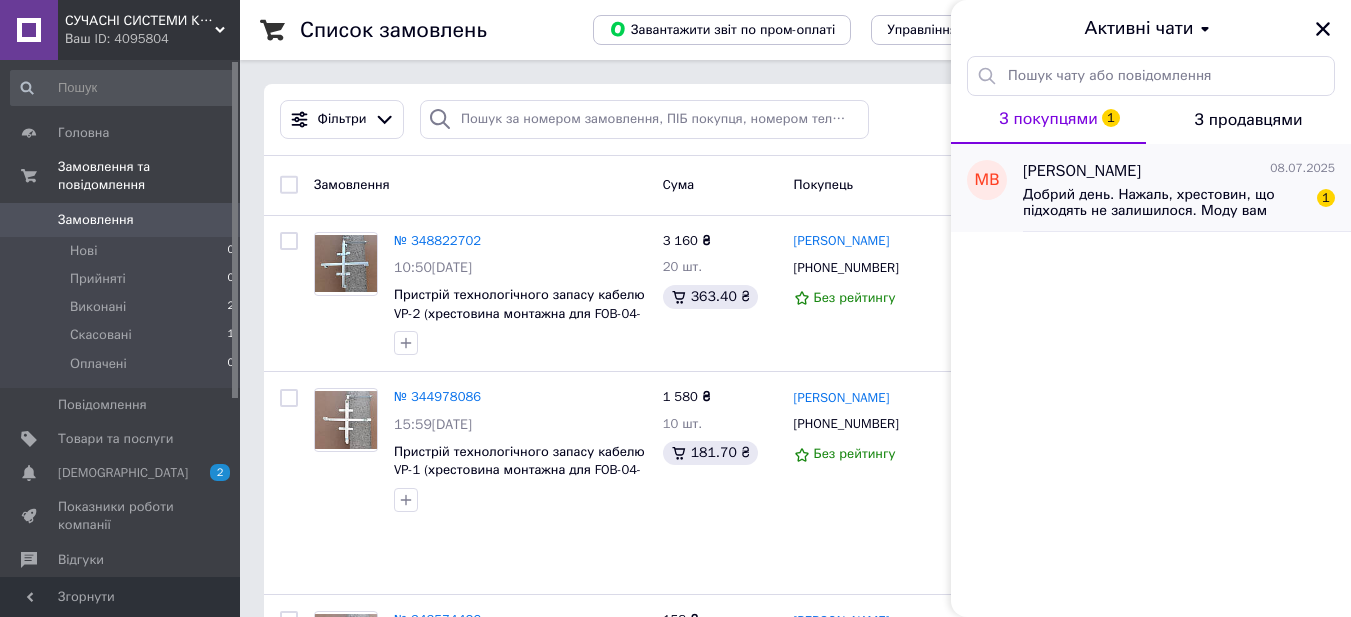click on "Добрий день. Нажаль, хрестовин, що підходять не залишилося. Моду вам відправити бокс, під який потрібно?" at bounding box center (1165, 203) 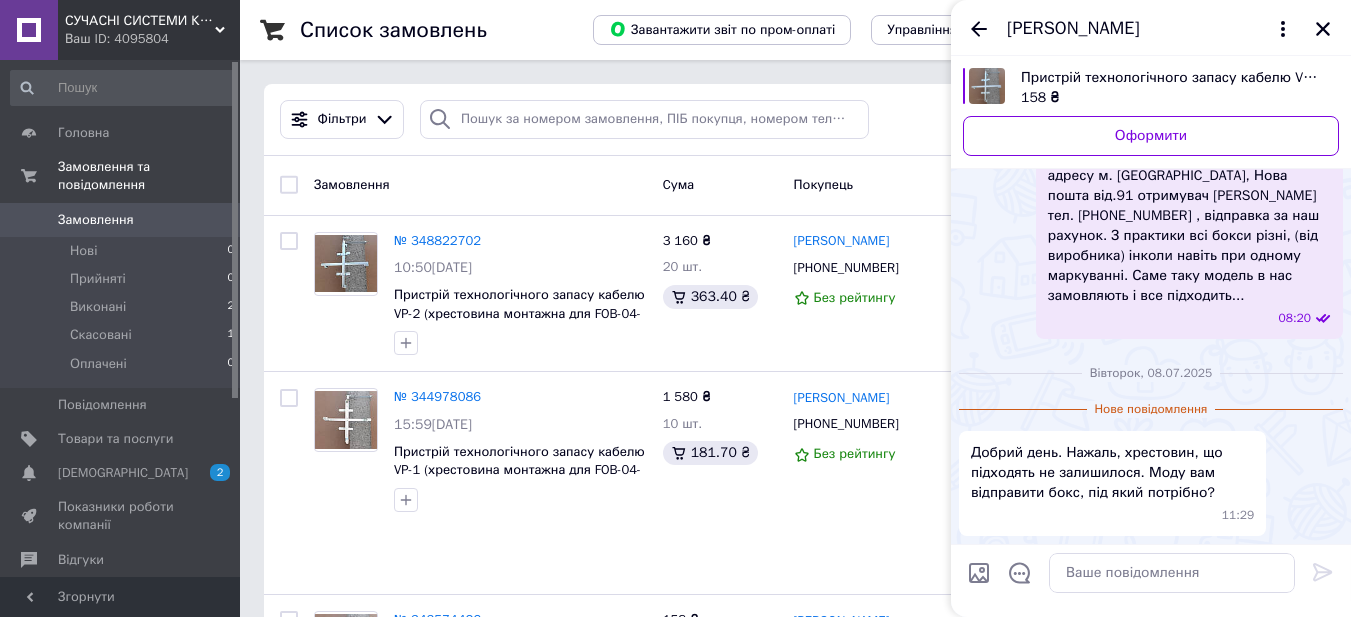 scroll, scrollTop: 2233, scrollLeft: 0, axis: vertical 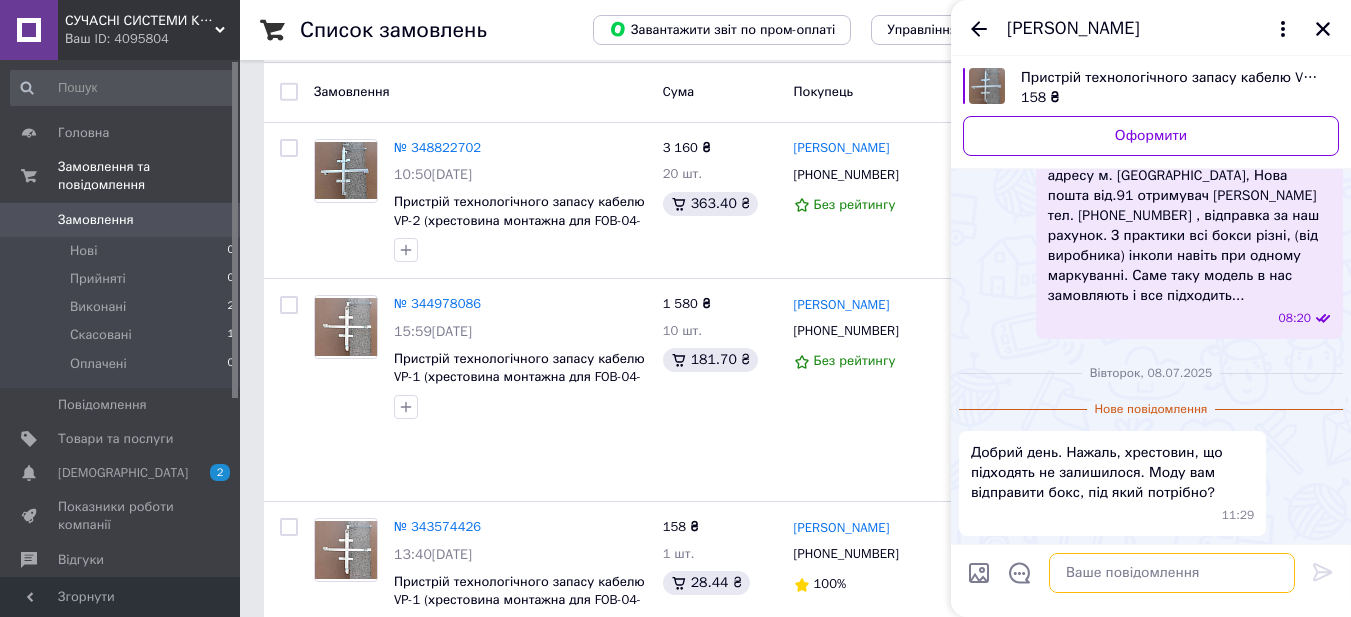 click at bounding box center [1172, 573] 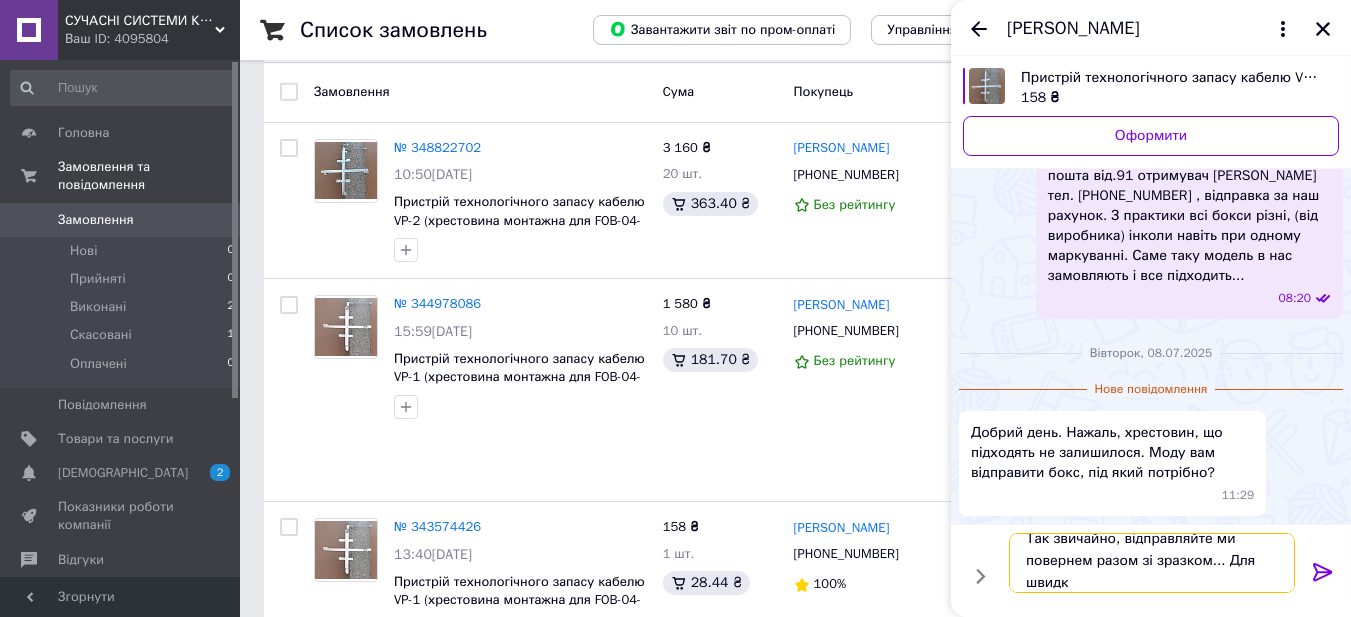 scroll, scrollTop: 2, scrollLeft: 0, axis: vertical 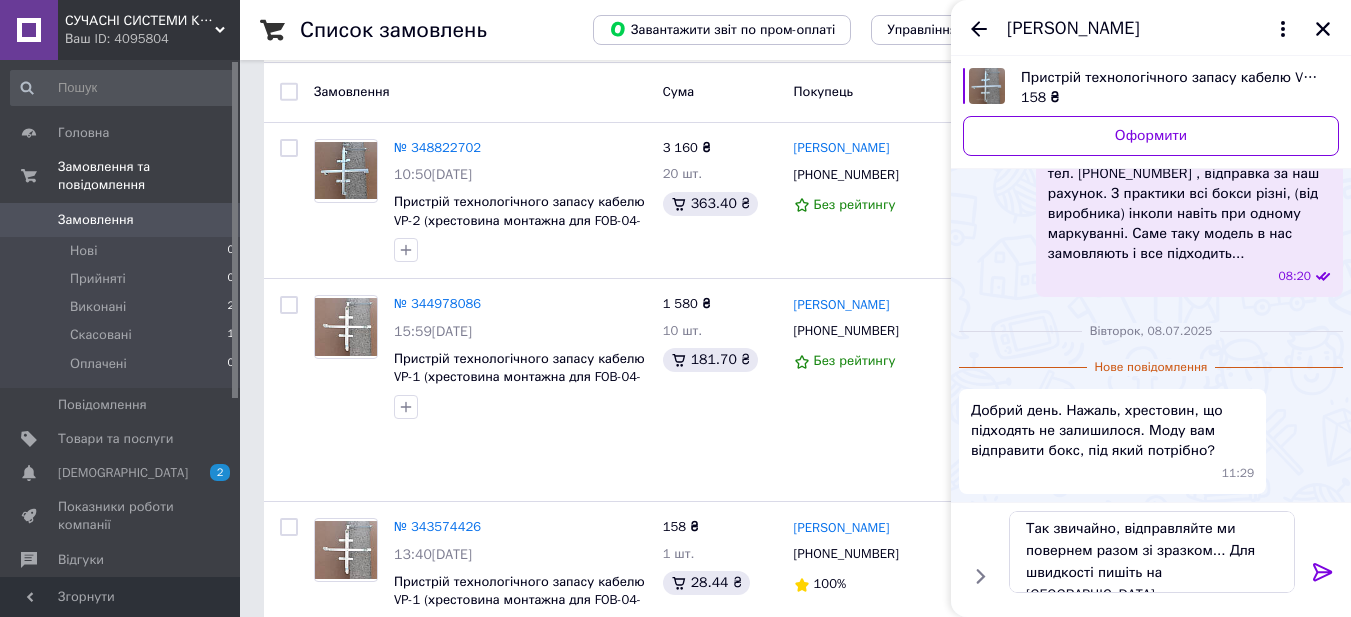 click on "Доброго дня! Перепрошую за затрумку, Надішліть нам зразок хрестовини та боксу, (повернем) що підходить на адресу м. [GEOGRAPHIC_DATA], Нова пошта від.91 отримувач [PERSON_NAME] тел. [PHONE_NUMBER] , відправка за наш рахунок. З практики всі бокси різні, (від виробника) інколи навіть при одному маркуванні. Саме таку модель в нас замовляють і все підходить..." at bounding box center (1189, 164) 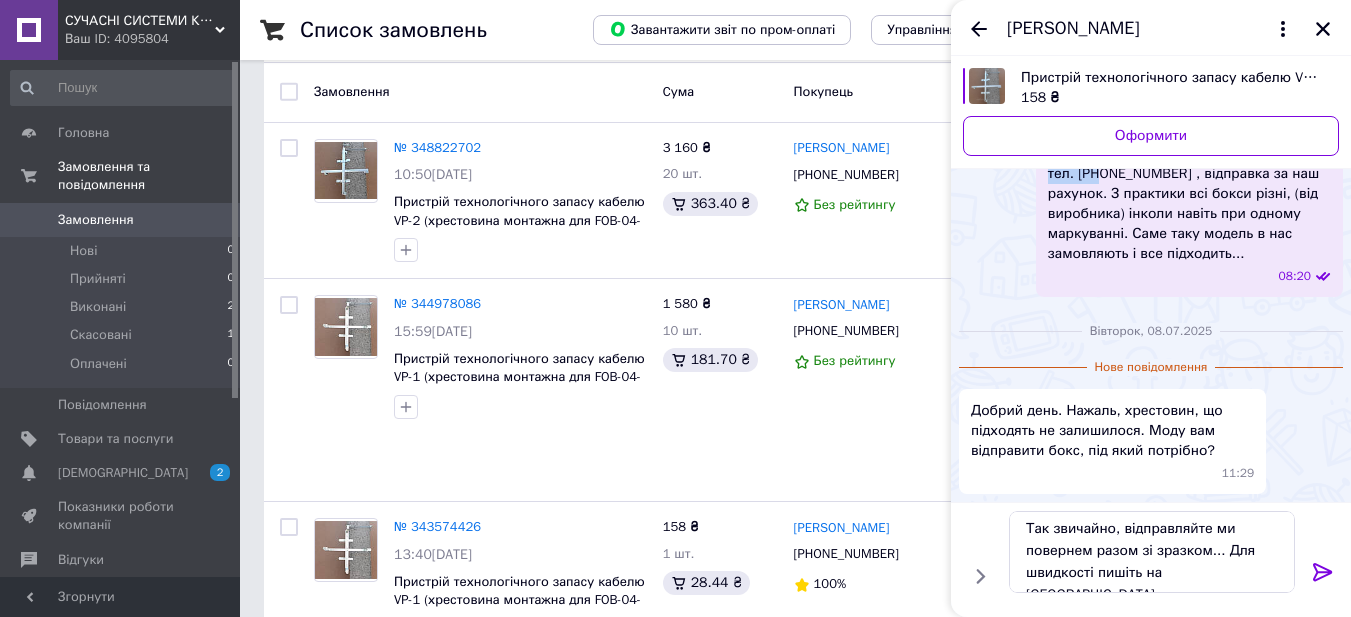 drag, startPoint x: 1173, startPoint y: 215, endPoint x: 1312, endPoint y: 295, distance: 160.37769 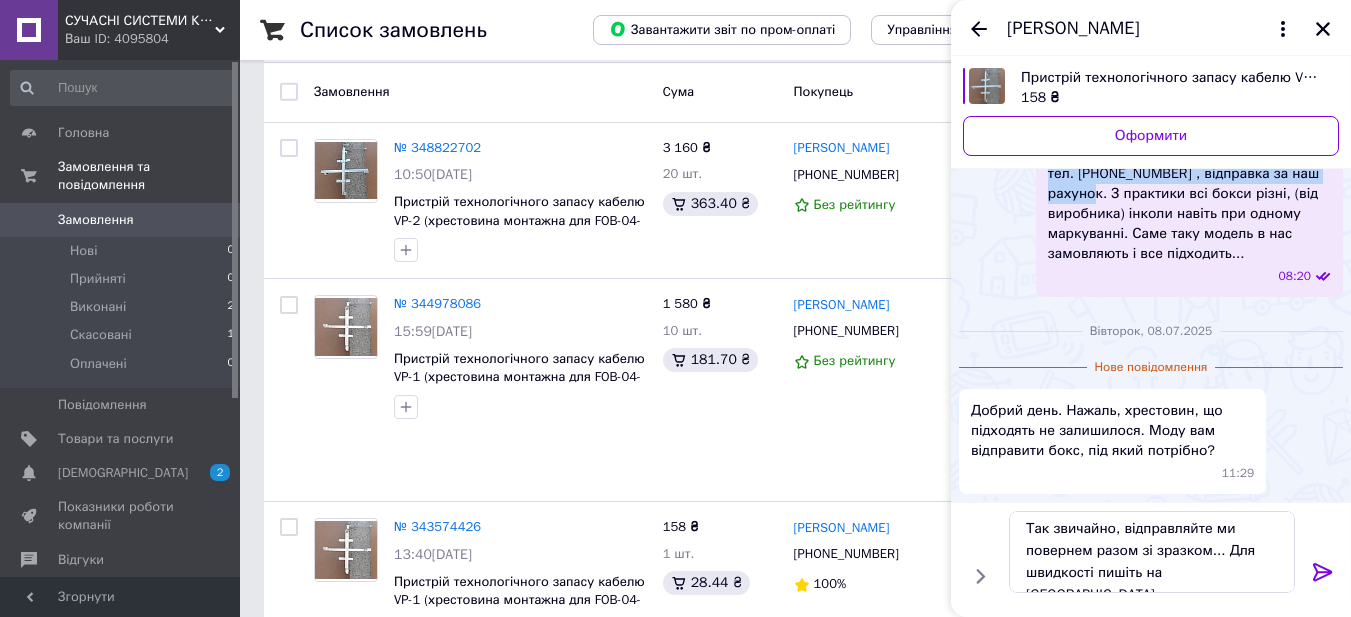 click on "Доброго дня! Перепрошую за затрумку, Надішліть нам зразок хрестовини та боксу, (повернем) що підходить на адресу м. [GEOGRAPHIC_DATA], Нова пошта від.91 отримувач [PERSON_NAME] тел. [PHONE_NUMBER] , відправка за наш рахунок. З практики всі бокси різні, (від виробника) інколи навіть при одному маркуванні. Саме таку модель в нас замовляють і все підходить..." at bounding box center [1189, 164] 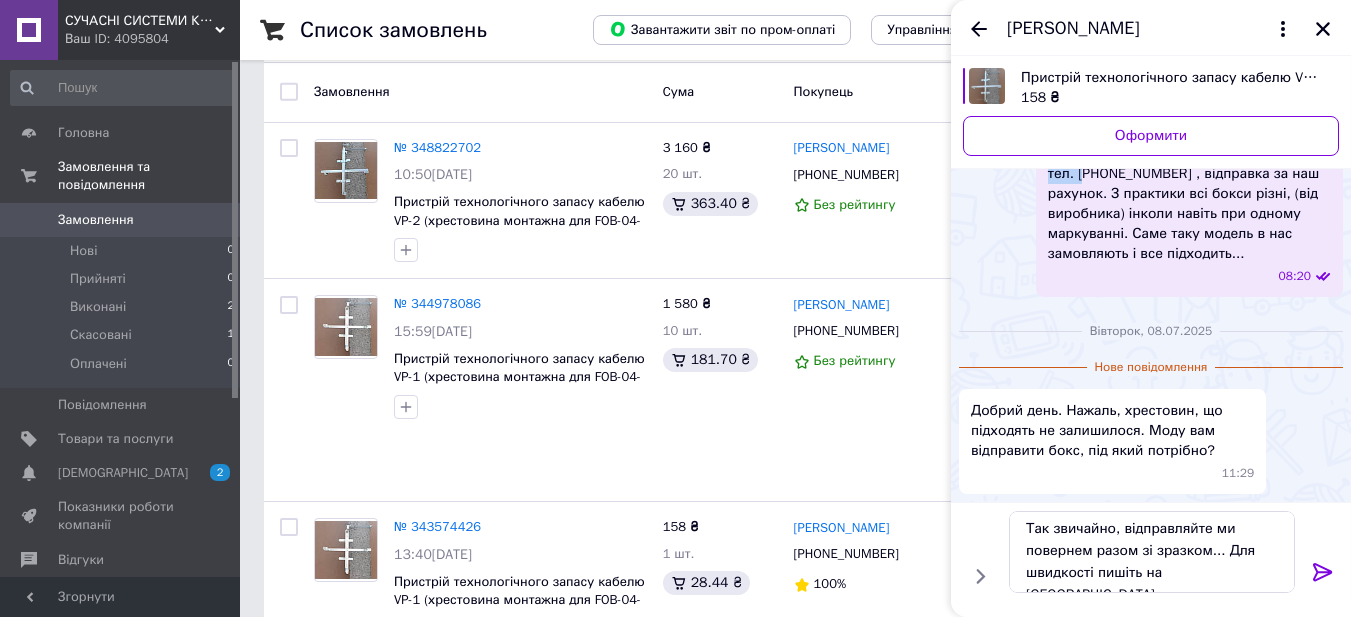 drag, startPoint x: 1172, startPoint y: 212, endPoint x: 1263, endPoint y: 218, distance: 91.197586 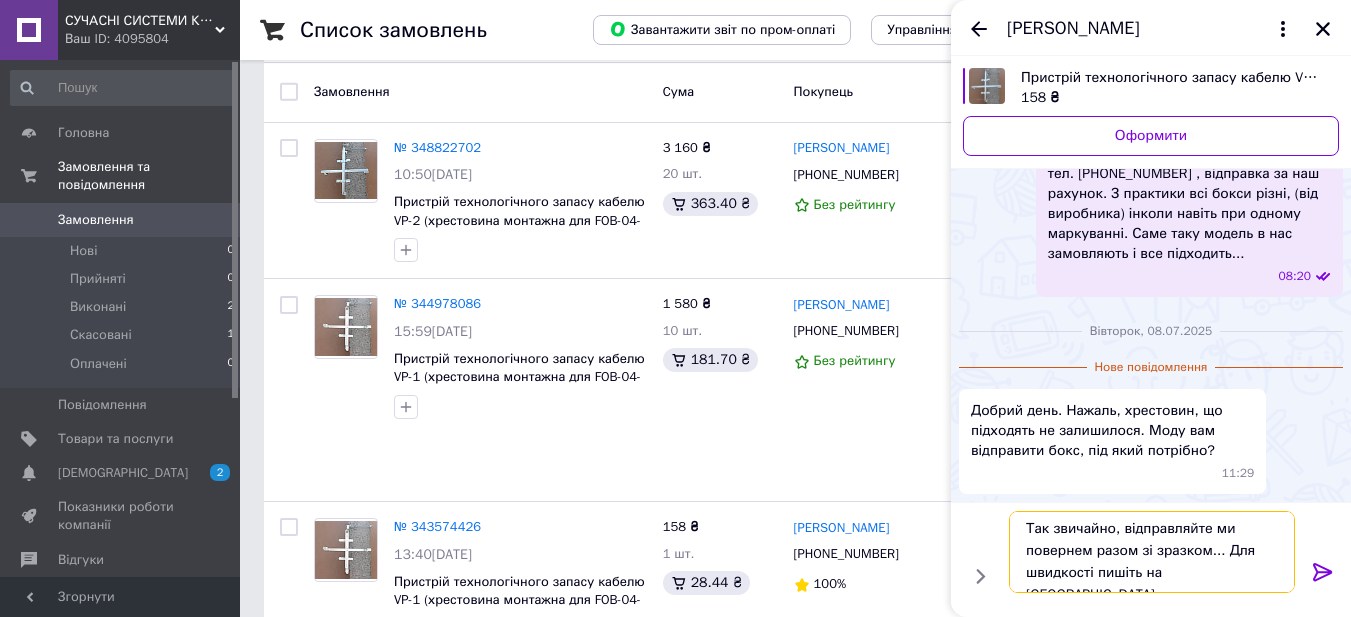 click on "Так звичайно, відправляйте ми повернем разом зі зразком... Для швидкості пишіть на [GEOGRAPHIC_DATA]" at bounding box center (1152, 552) 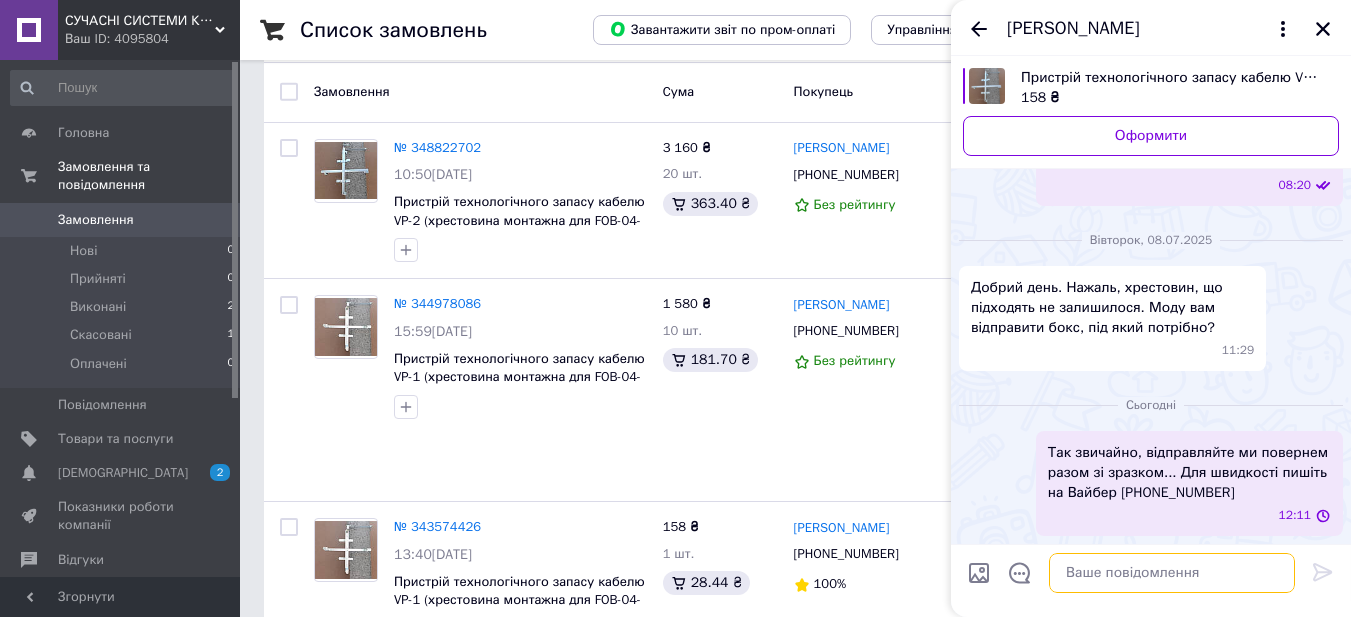 scroll, scrollTop: 0, scrollLeft: 0, axis: both 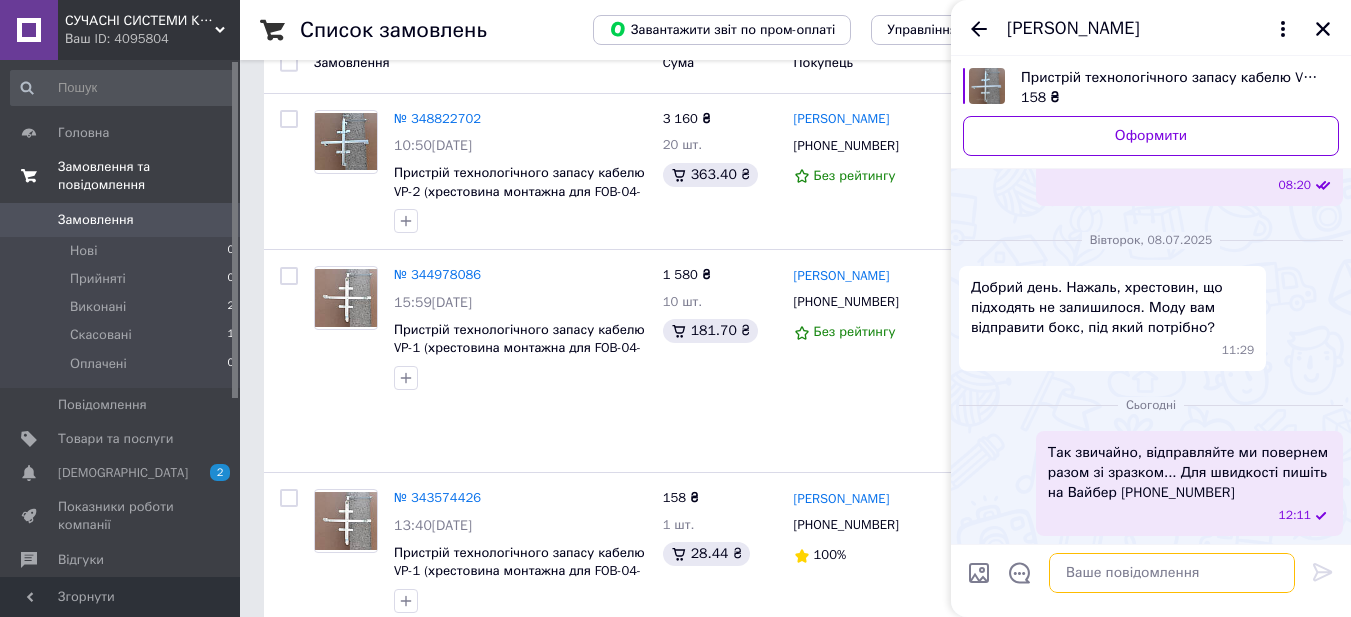 type 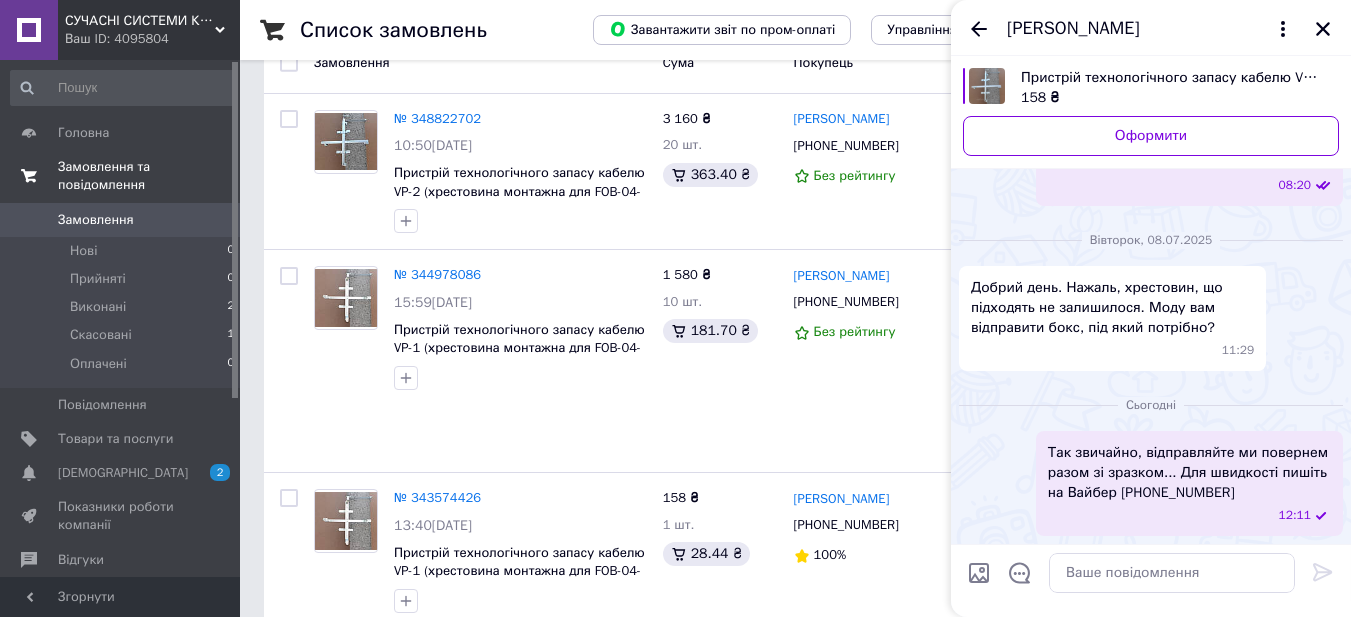 click on "Замовлення та повідомлення" at bounding box center [149, 176] 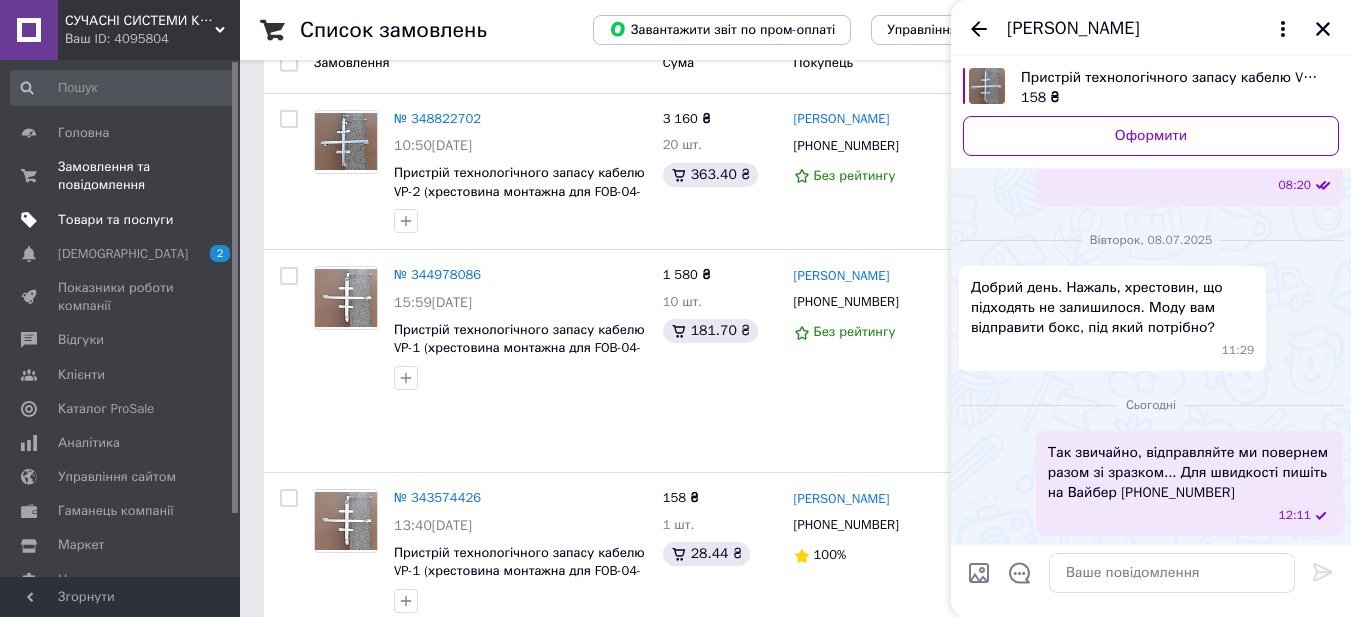 click on "Товари та послуги" at bounding box center [115, 220] 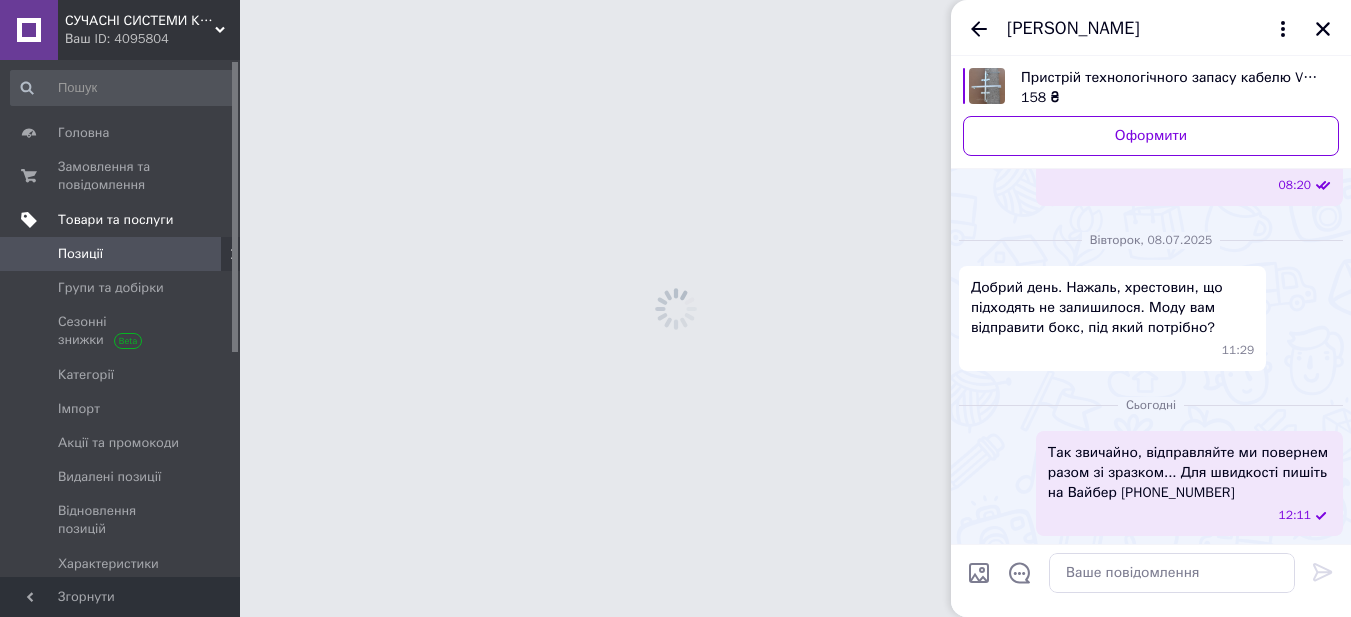 scroll, scrollTop: 0, scrollLeft: 0, axis: both 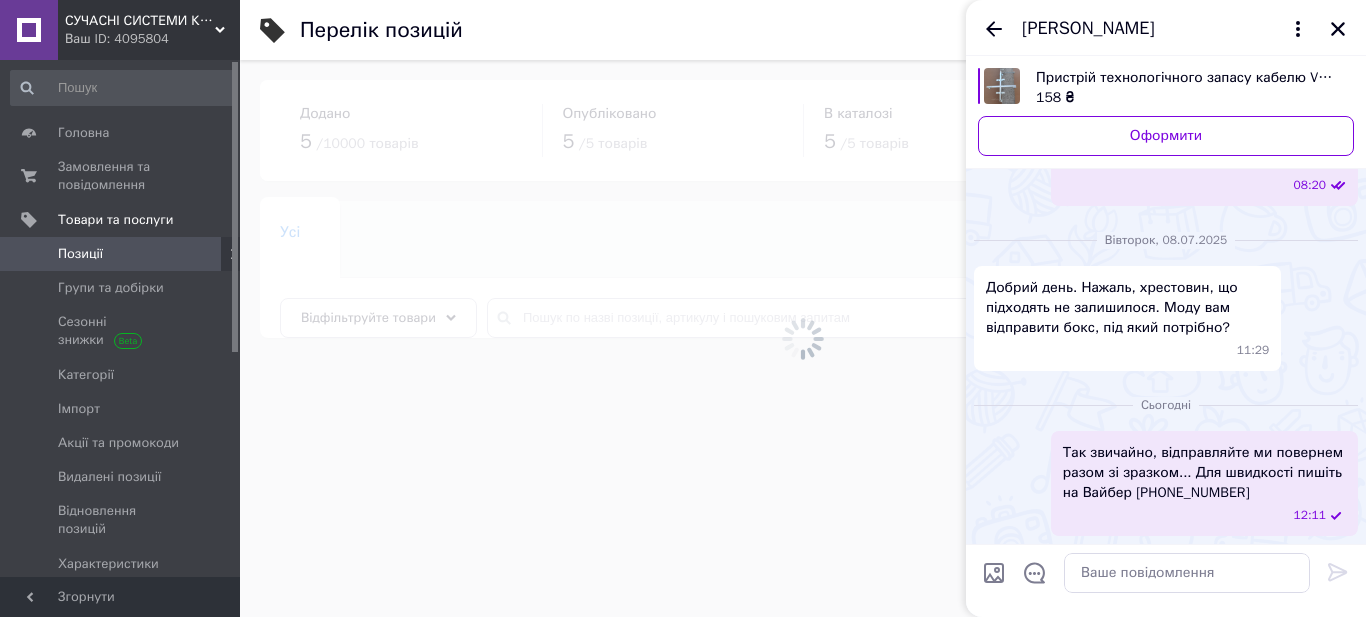 click on "[PERSON_NAME]" at bounding box center [1166, 28] 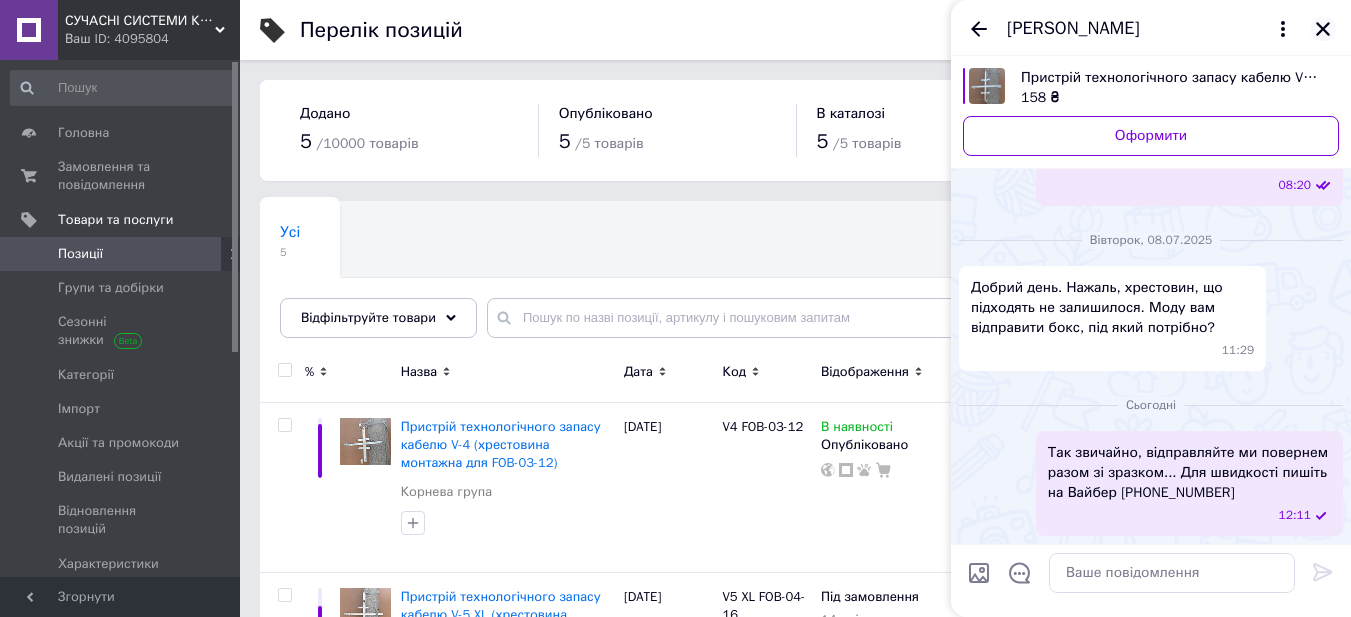 click 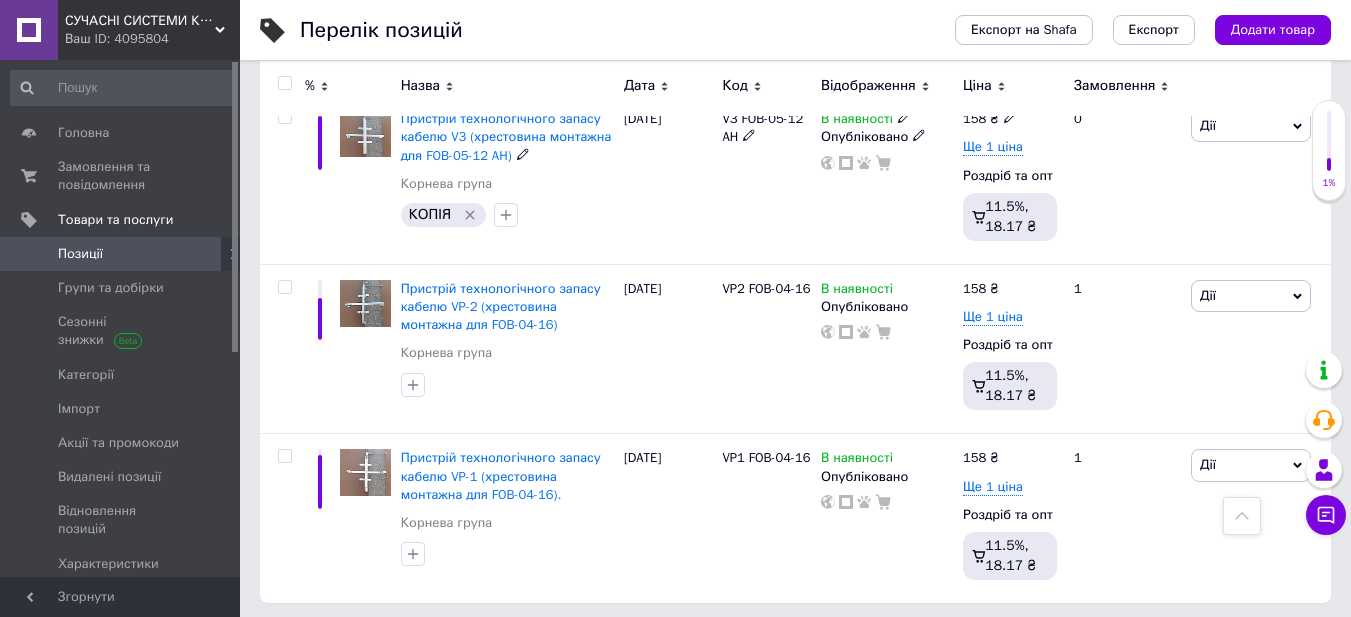 scroll, scrollTop: 653, scrollLeft: 0, axis: vertical 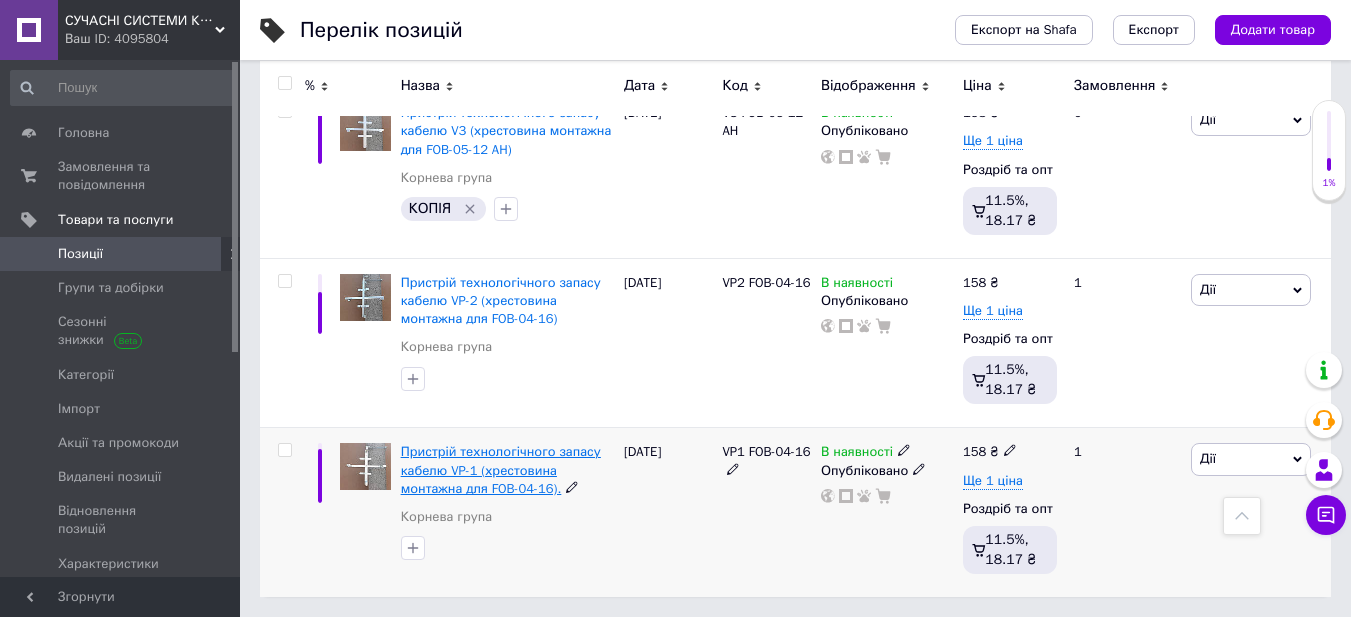 click on "Пристрій технологічного запасу кабелю VP-1 (хрестовина монтажна для FOB-04-16)." at bounding box center [501, 469] 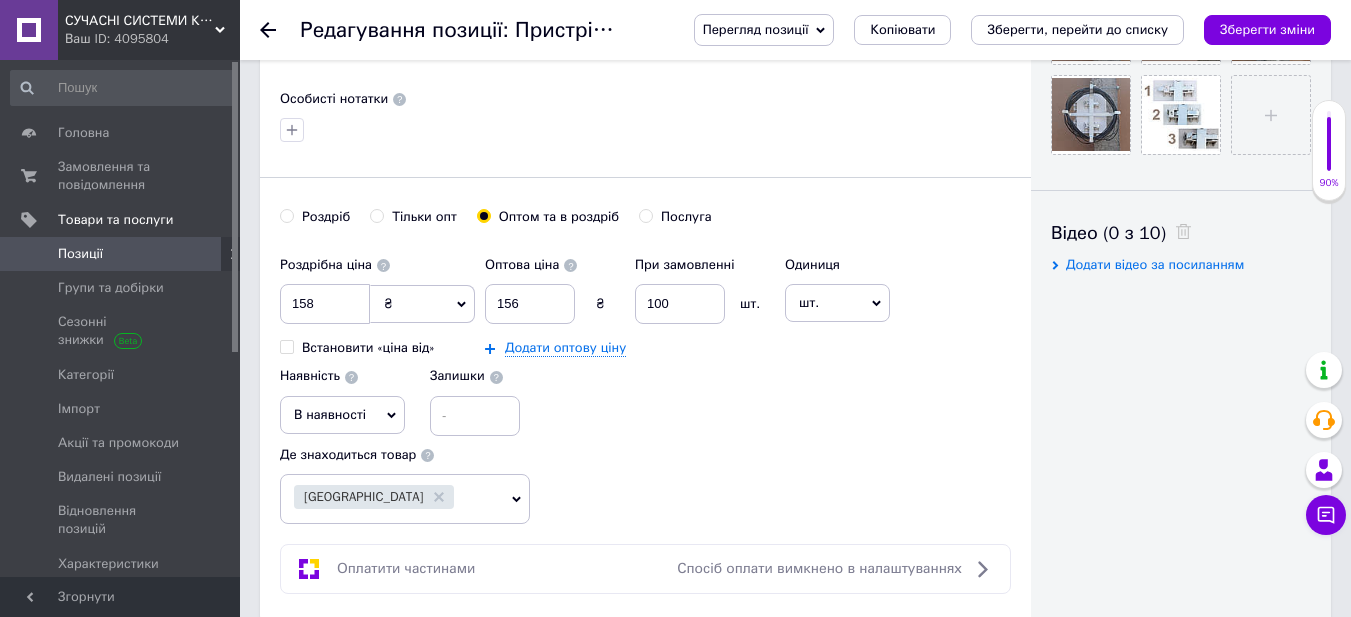 scroll, scrollTop: 871, scrollLeft: 0, axis: vertical 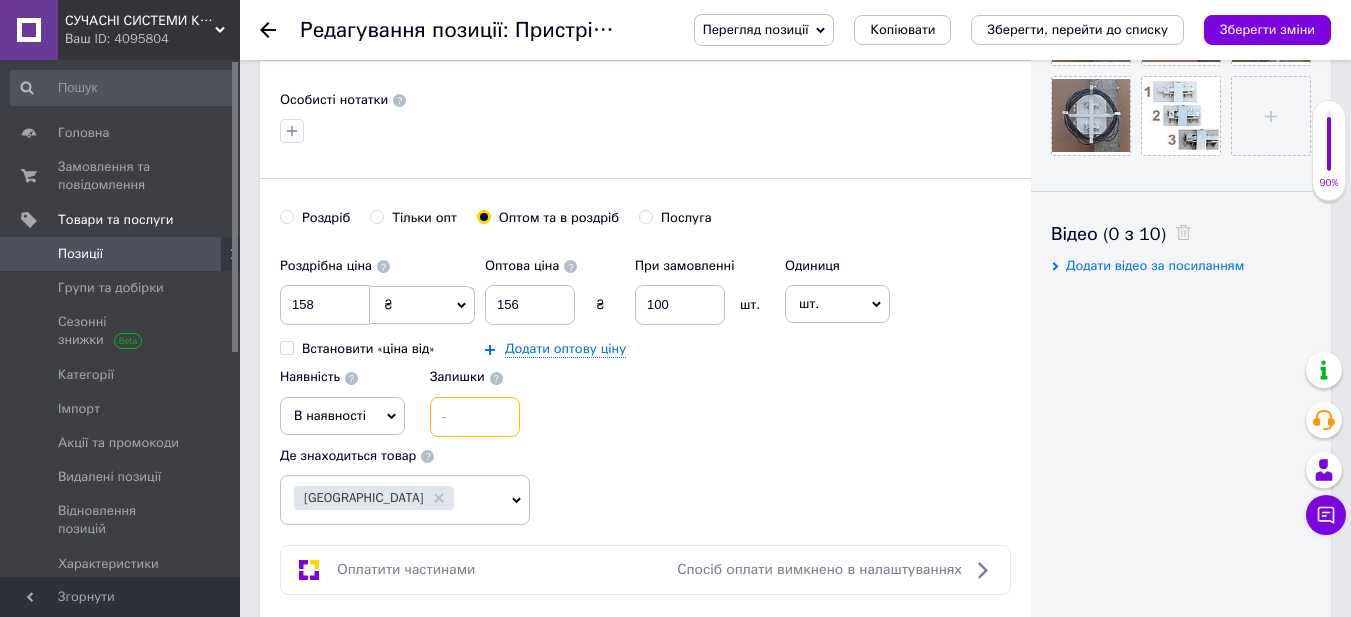 click at bounding box center (475, 417) 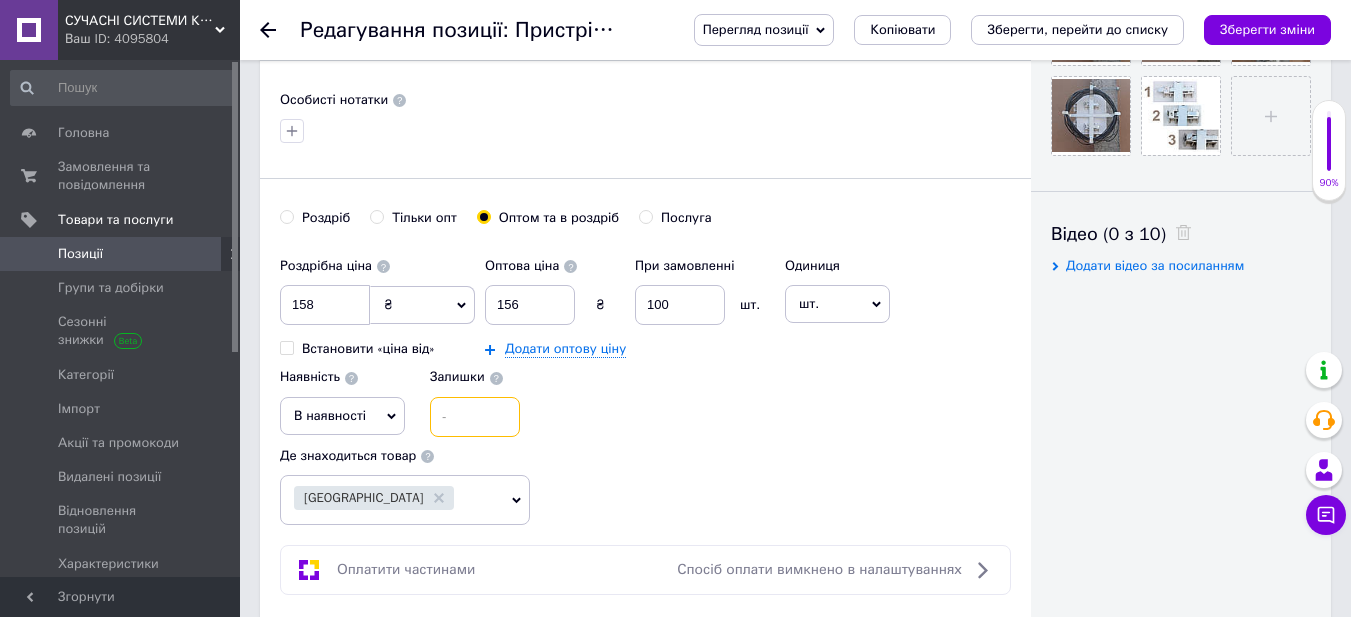 type on "1" 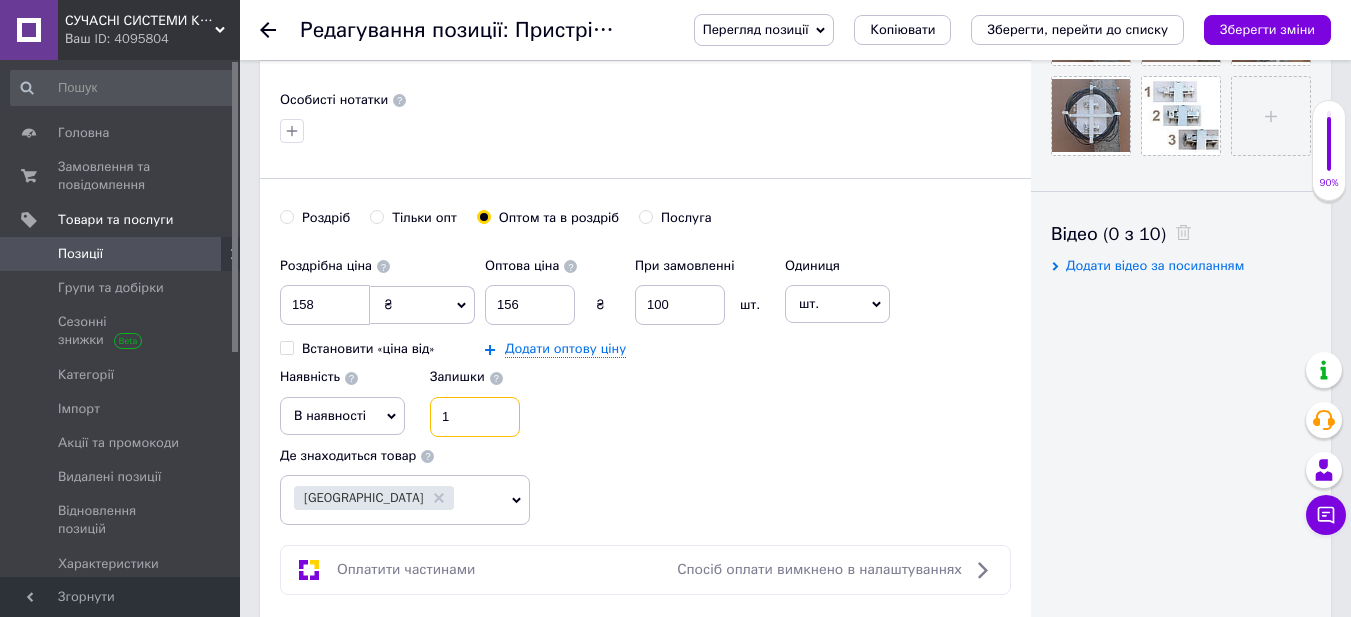 type on "10" 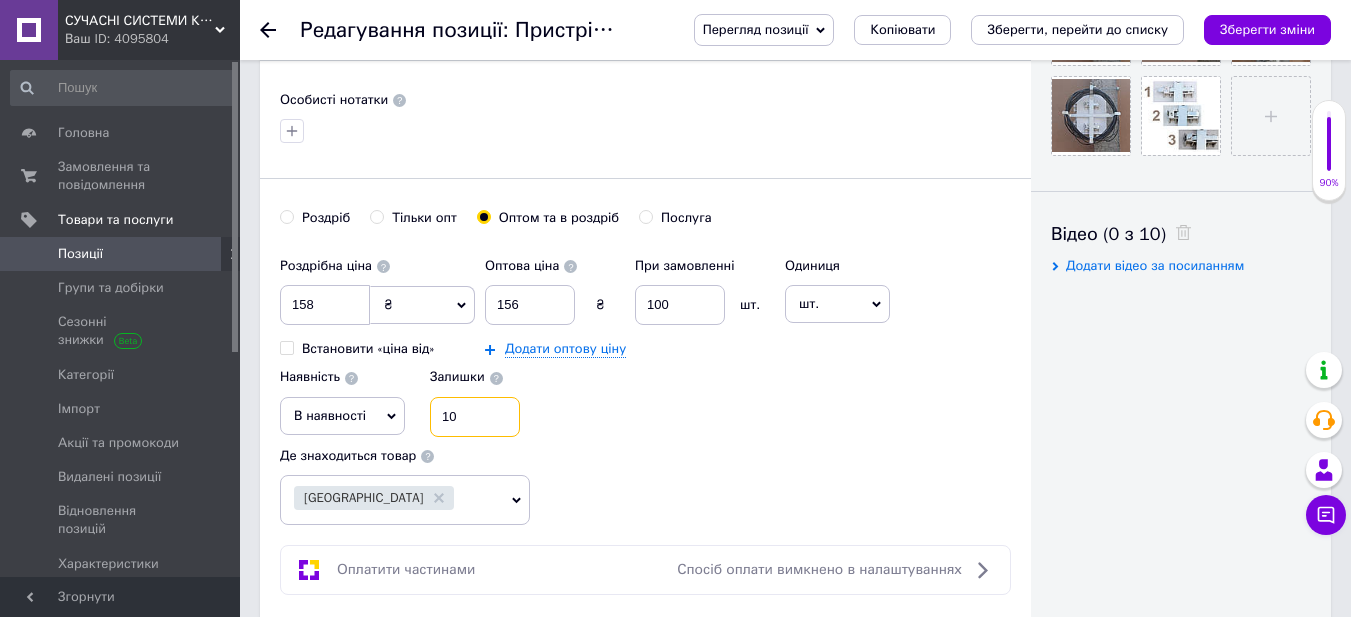 type on "100" 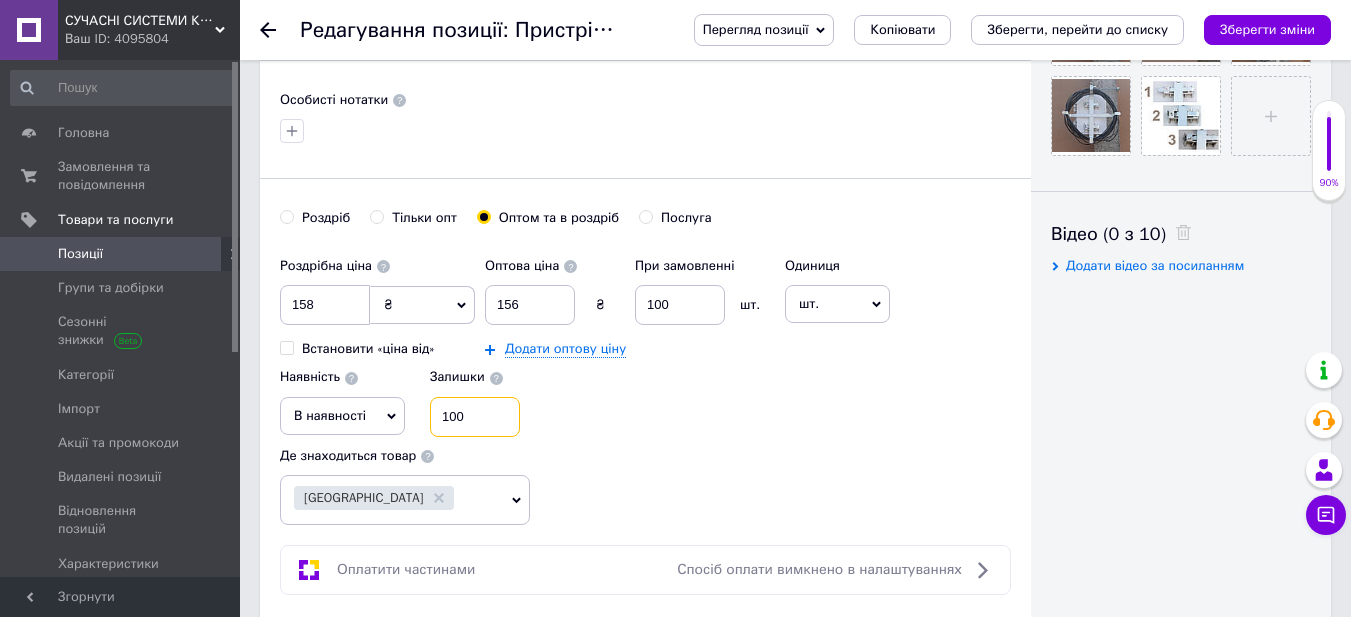 checkbox on "true" 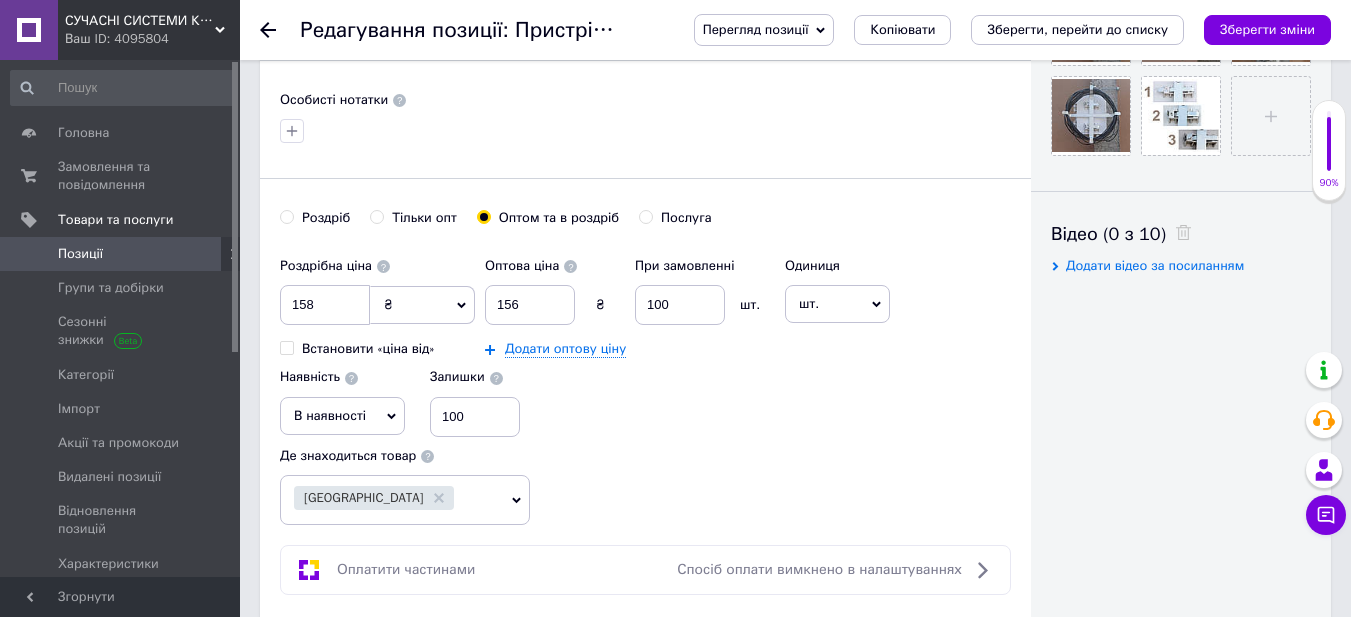 click on "Роздрібна ціна 158 ₴ $ EUR CHF GBP ¥ PLN ₸ MDL HUF KGS CNY TRY KRW lei Встановити «ціна від» Оптова ціна 156 ₴ При замовленні 100 шт. Додати оптову ціну Одиниця шт. Популярне комплект упаковка кв.м пара м кг пог.м послуга т а автоцистерна ампула б балон банка блістер бобіна бочка [PERSON_NAME] бухта в ват виїзд відро г г га година гр/кв.м гігакалорія д дав два місяці день доба доза є єврокуб з зміна к кВт каністра карат кв.дм кв.м кв.см кв.фут квартал кг кг/кв.м км колесо комплект коробка куб.дм куб.м л л лист м м мВт мл мм моток місяць мішок н набір номер о об'єкт од. п палетомісце пара партія пач р" at bounding box center (645, 342) 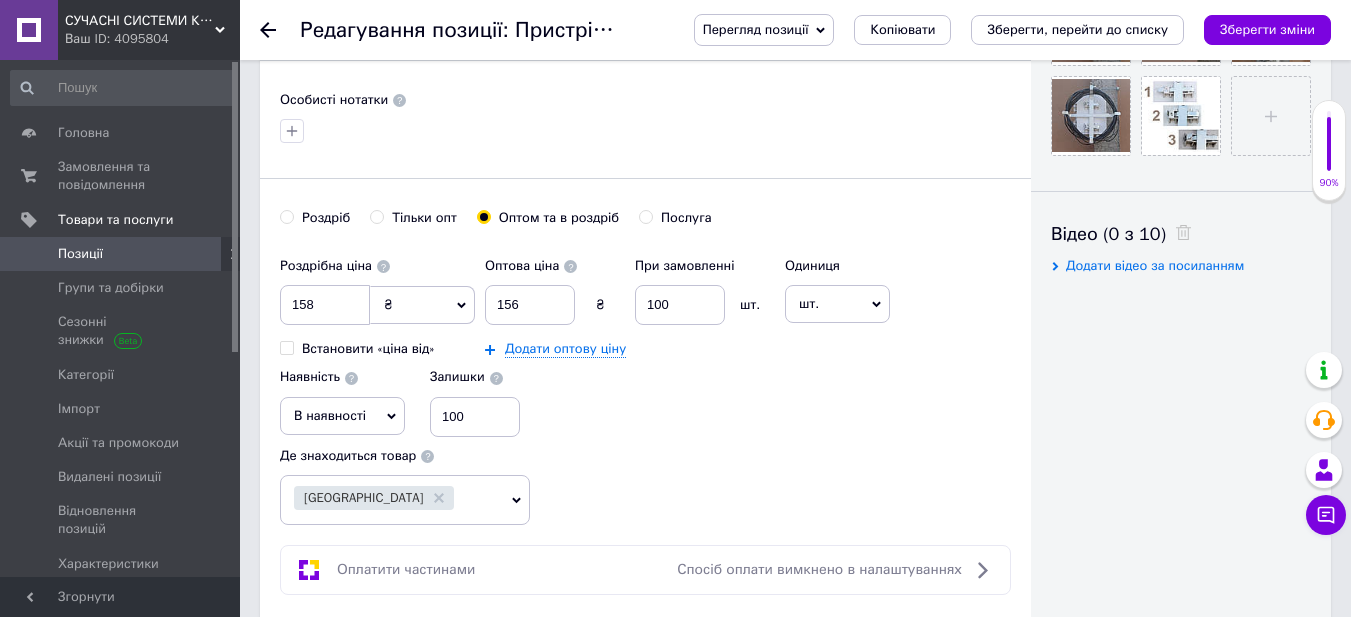 click at bounding box center [496, 378] 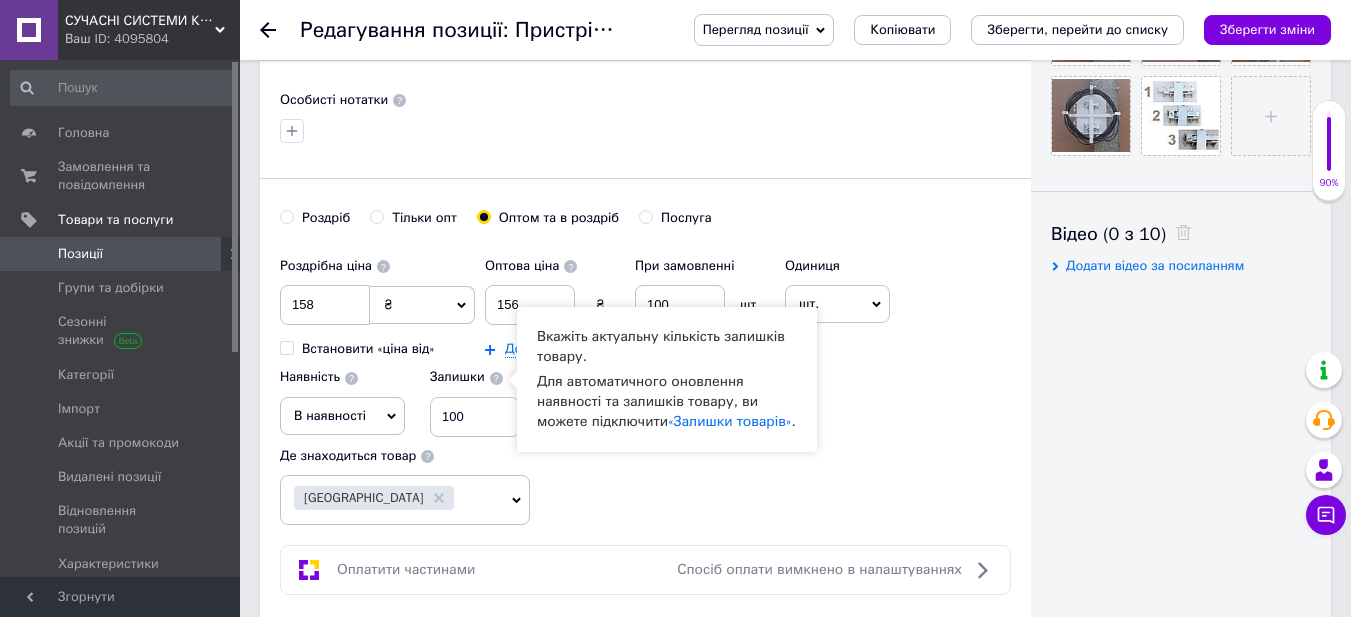 click on "Роздрібна ціна 158 ₴ $ EUR CHF GBP ¥ PLN ₸ MDL HUF KGS CNY TRY KRW lei Встановити «ціна від» Оптова ціна 156 ₴ При замовленні 100 шт. Додати оптову ціну Одиниця шт. Популярне комплект упаковка кв.м пара м кг пог.м послуга т а автоцистерна ампула б балон банка блістер бобіна бочка [PERSON_NAME] бухта в ват виїзд відро г г га година гр/кв.м гігакалорія д дав два місяці день доба доза є єврокуб з зміна к кВт каністра карат кв.дм кв.м кв.см кв.фут квартал кг кг/кв.м км колесо комплект коробка куб.дм куб.м л л лист м м мВт мл мм моток місяць мішок н набір номер о об'єкт од. п палетомісце пара партія пач р" at bounding box center [645, 342] 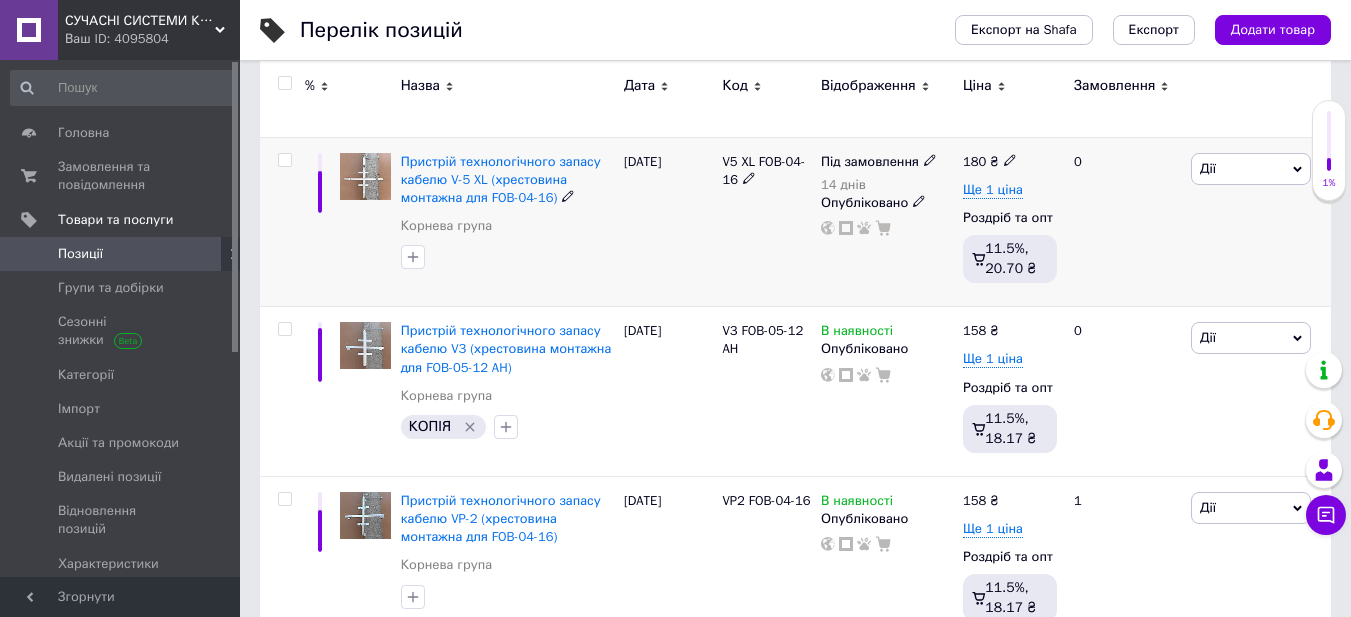 scroll, scrollTop: 653, scrollLeft: 0, axis: vertical 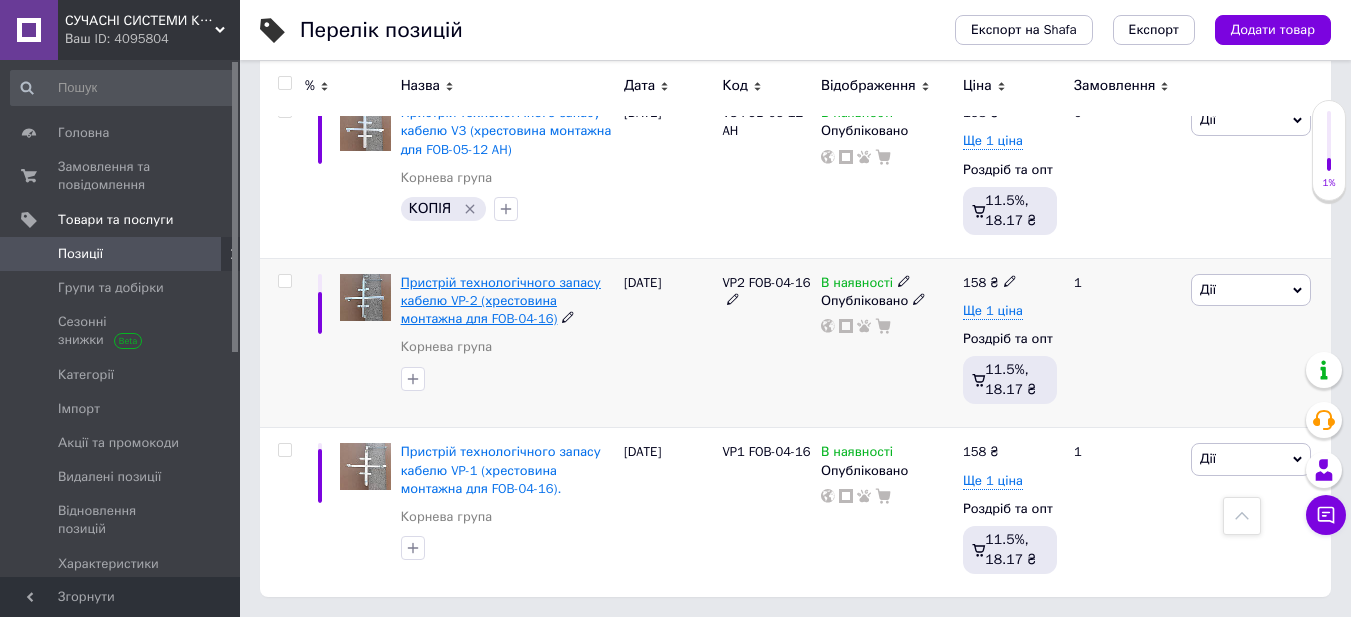 click on "Пристрій технологічного запасу кабелю VP-2 (хрестовина монтажна для FOB-04-16)" at bounding box center (501, 300) 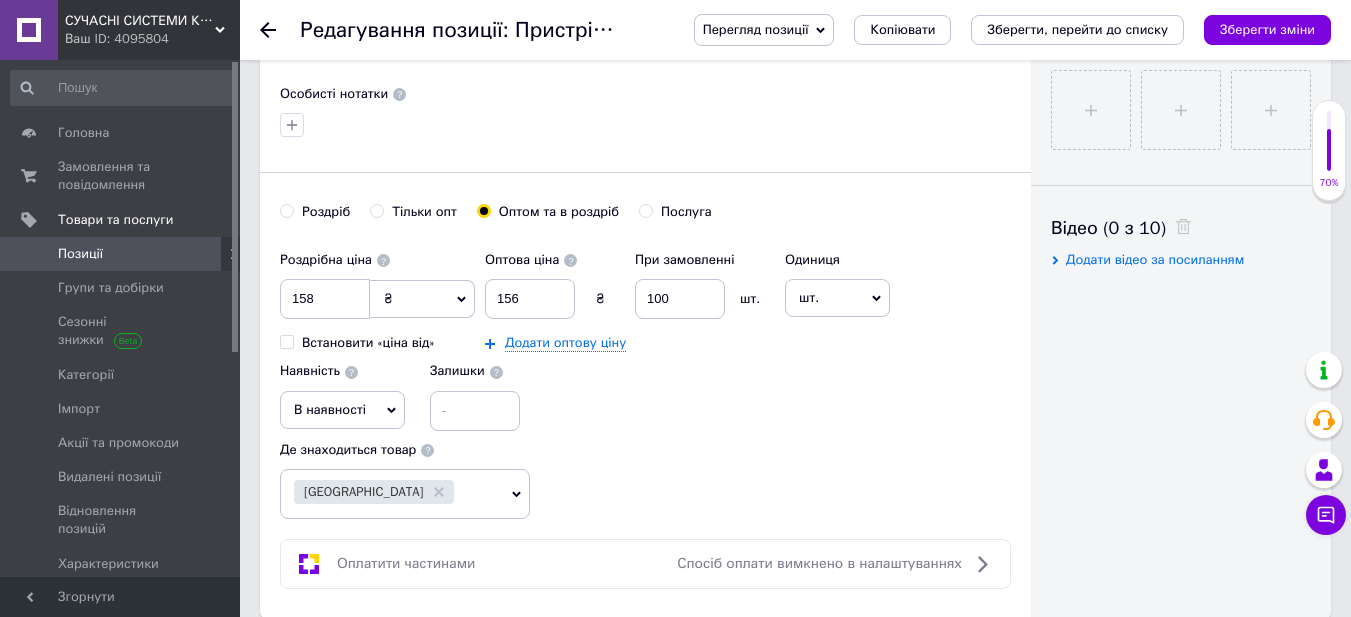 scroll, scrollTop: 933, scrollLeft: 0, axis: vertical 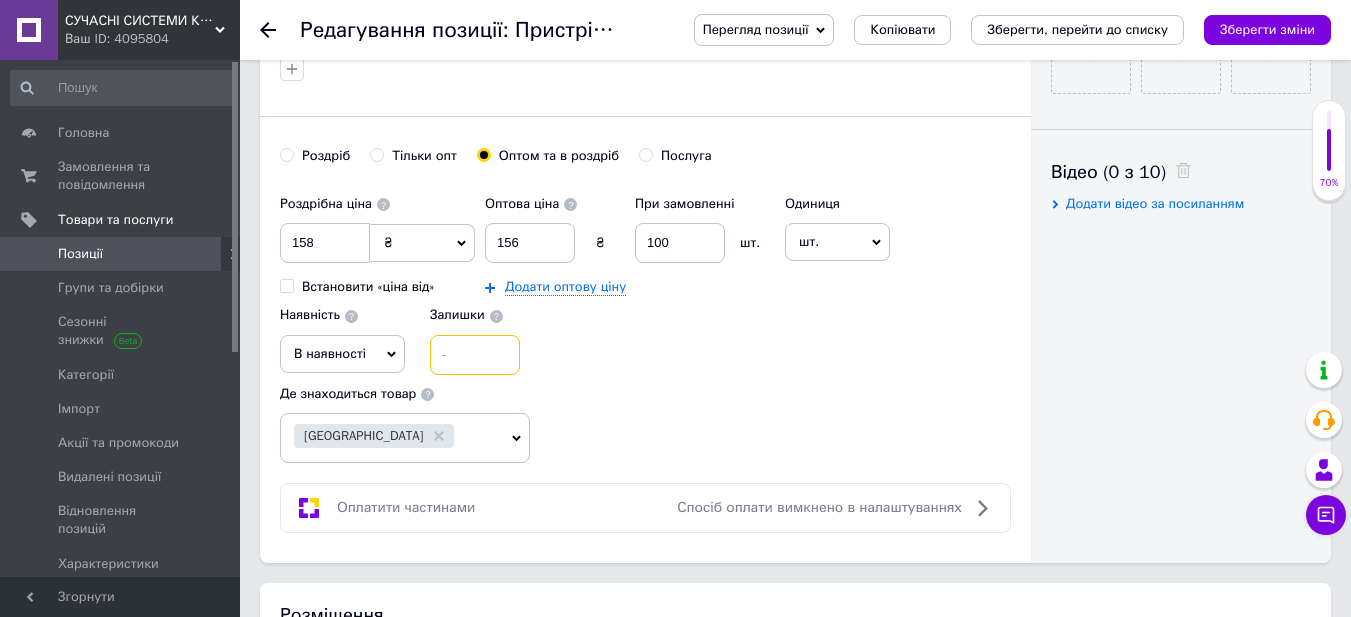 click at bounding box center (475, 355) 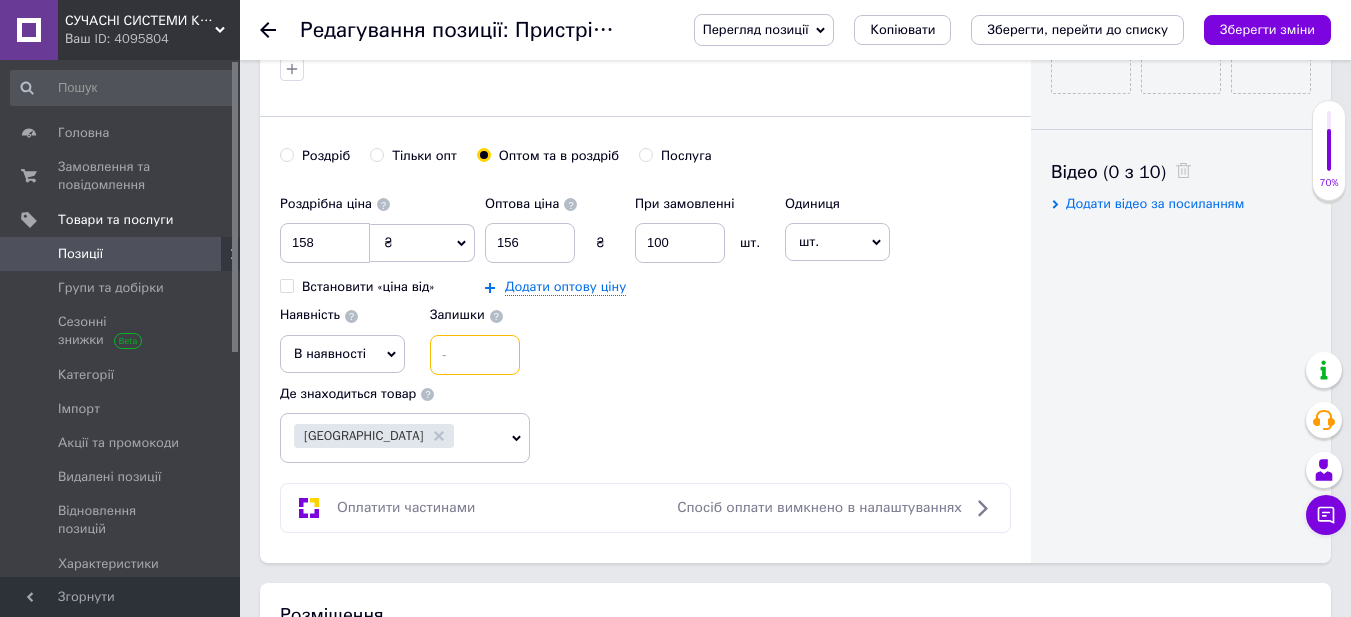type on "2" 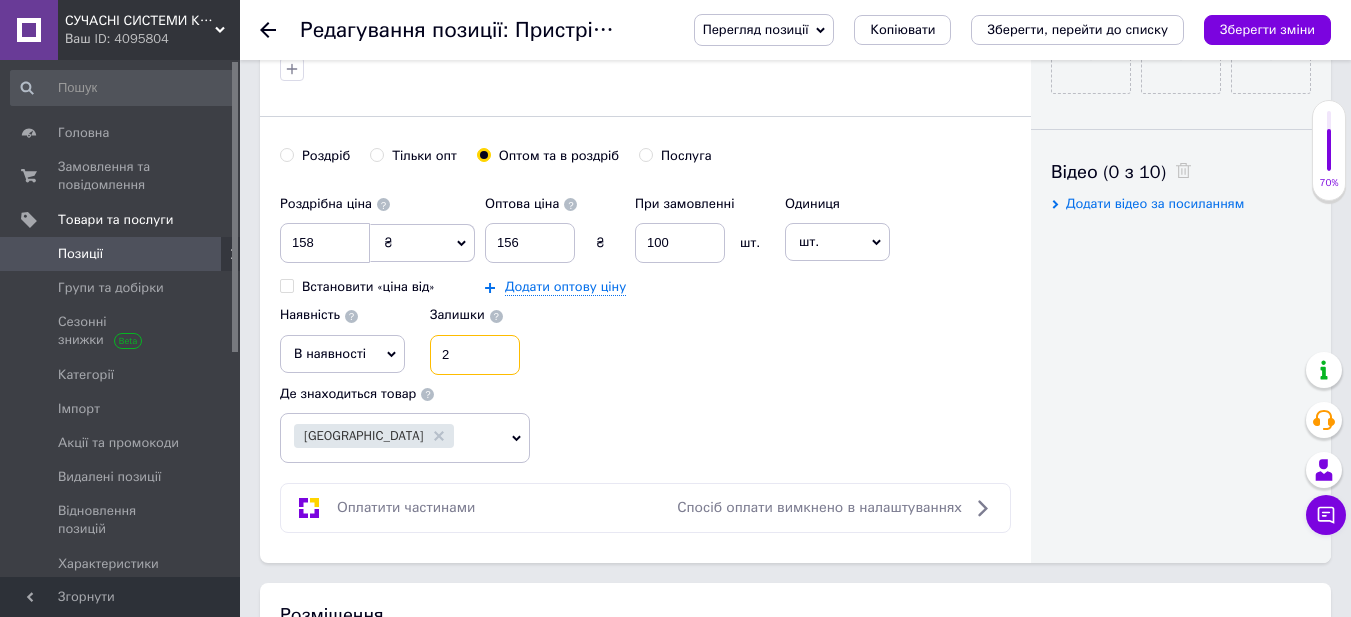 type on "25" 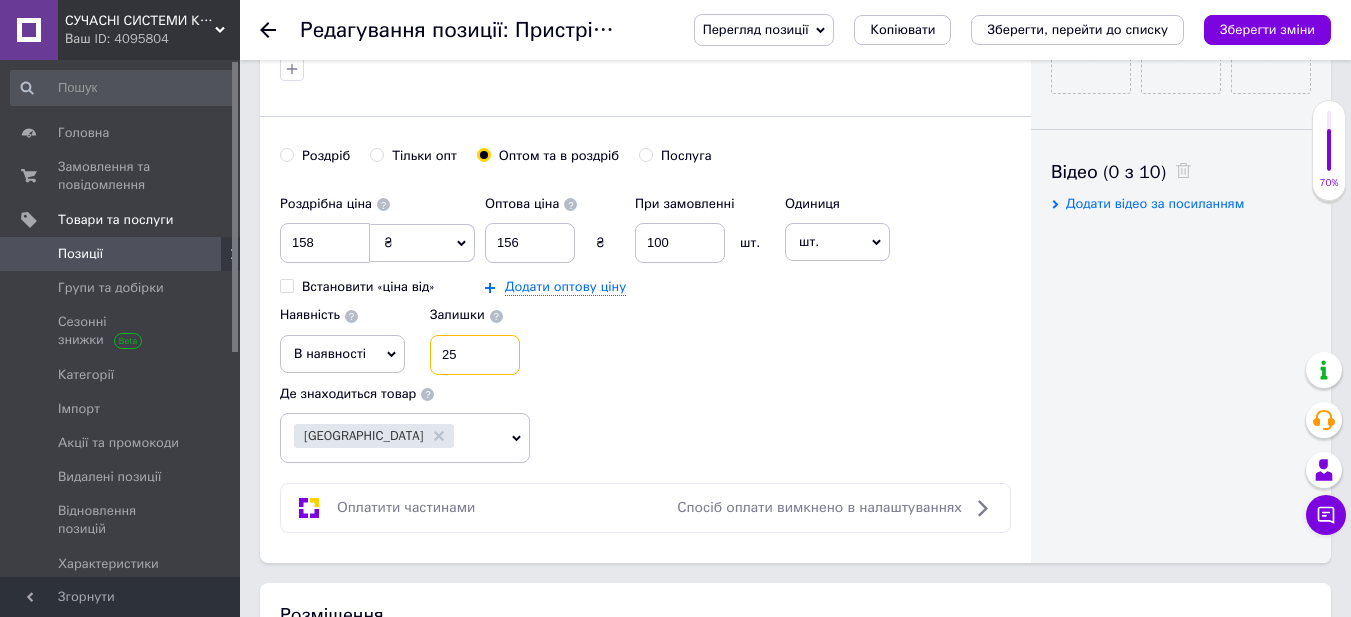 checkbox on "true" 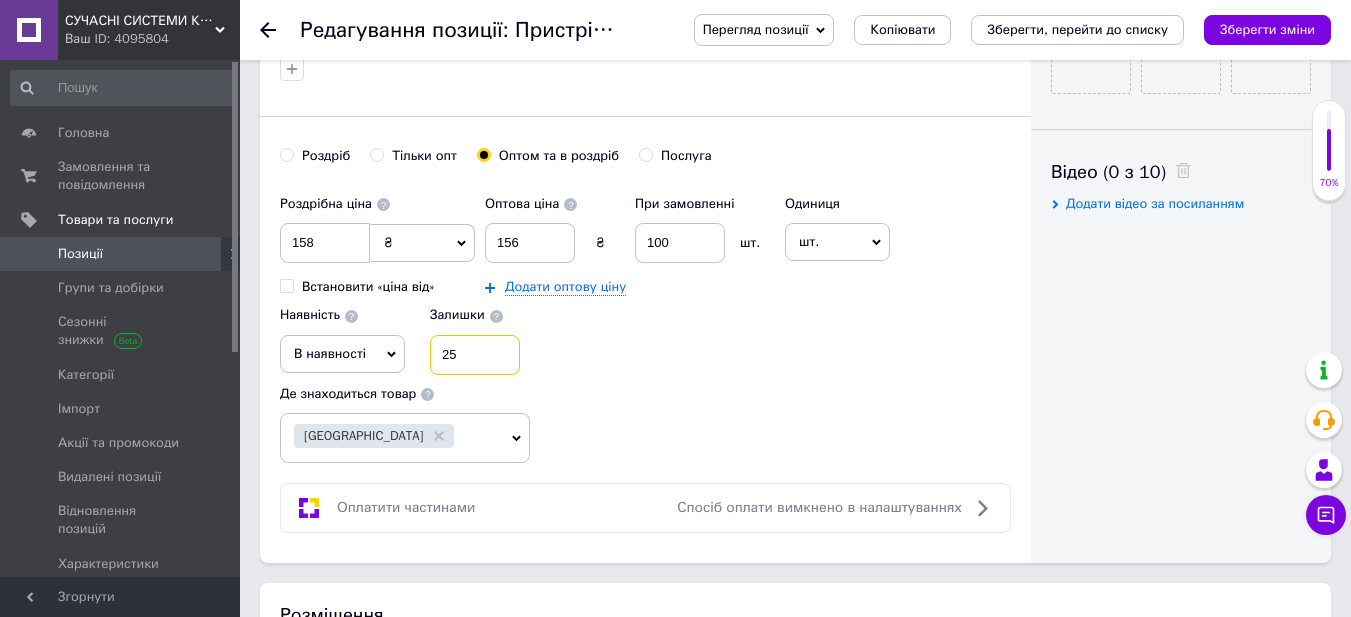 type on "25" 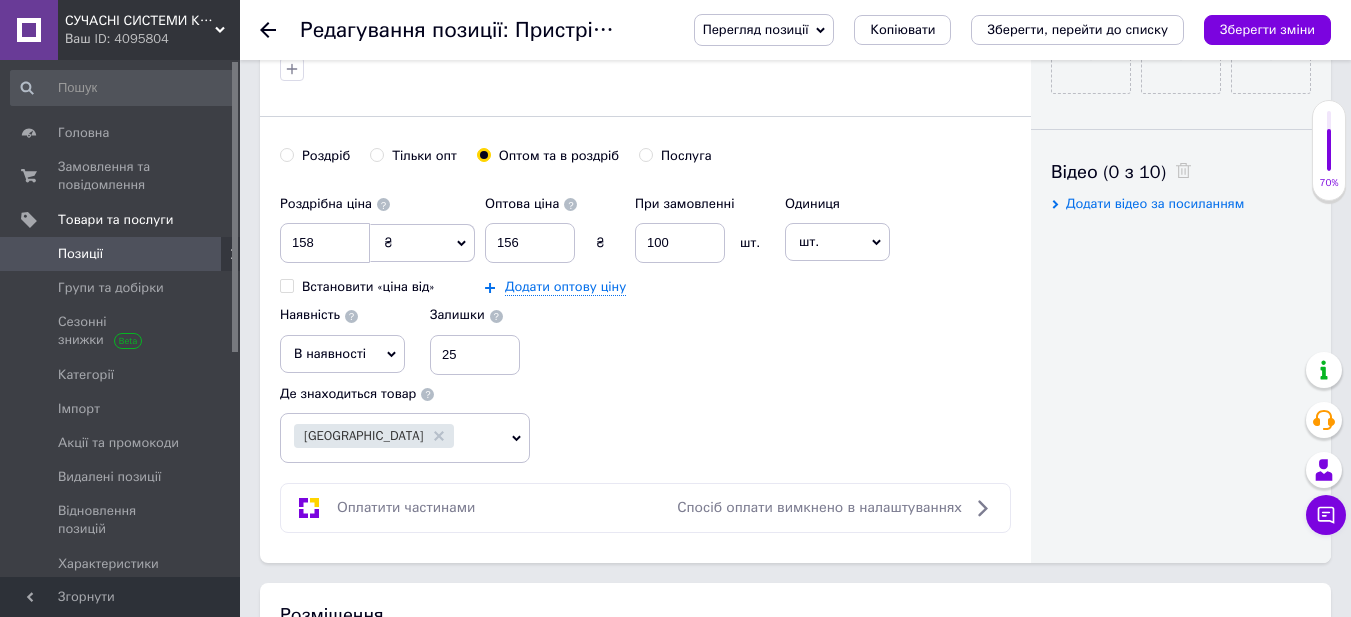 drag, startPoint x: 719, startPoint y: 373, endPoint x: 731, endPoint y: 379, distance: 13.416408 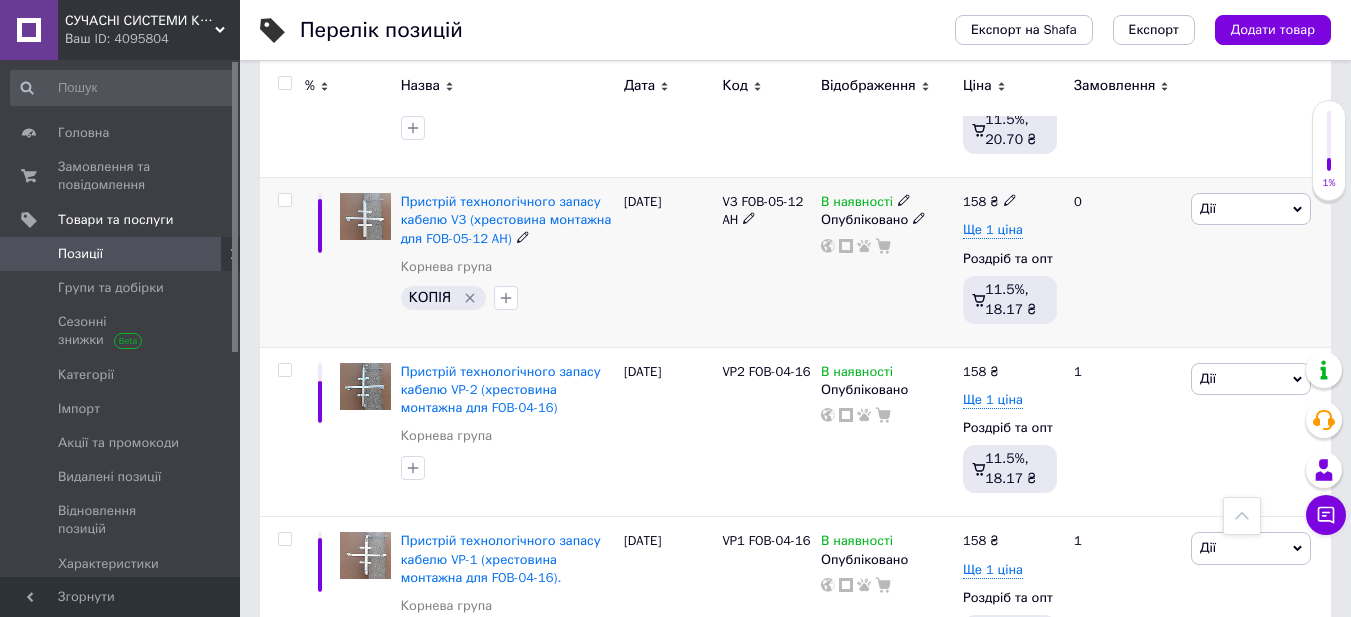 scroll, scrollTop: 520, scrollLeft: 0, axis: vertical 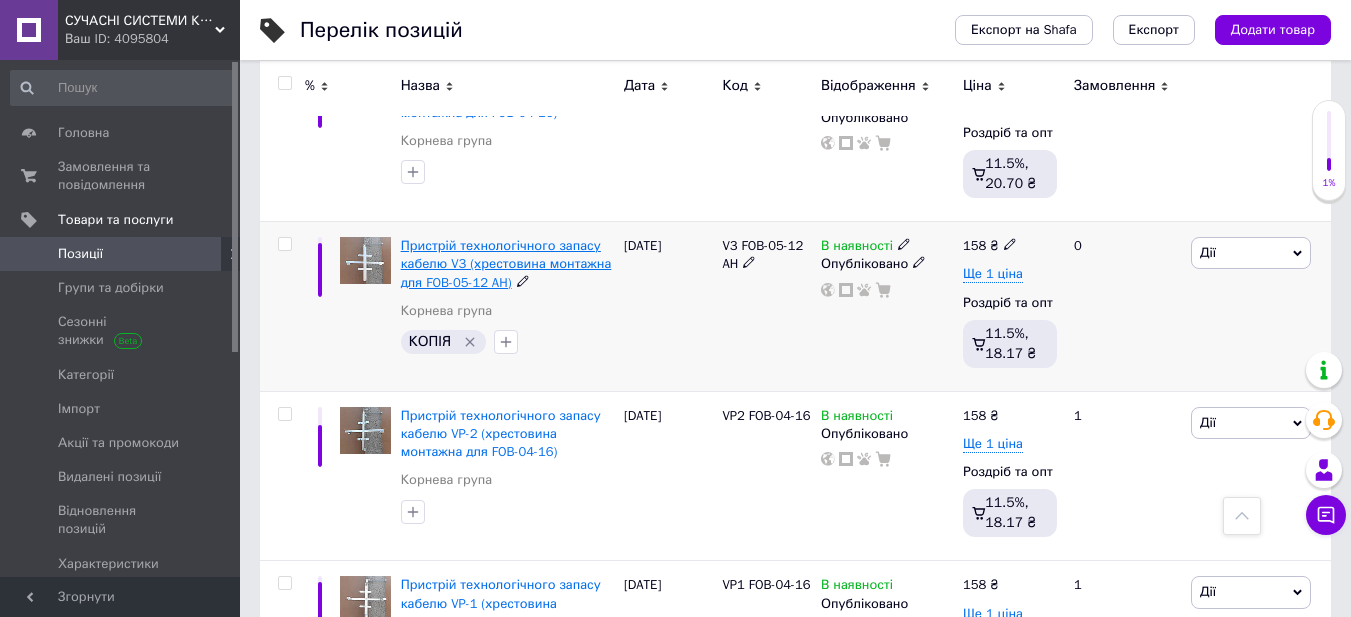click on "Пристрій технологічного запасу кабелю V3 (хрестовина монтажна для FOB-05-12 AH)" at bounding box center (506, 263) 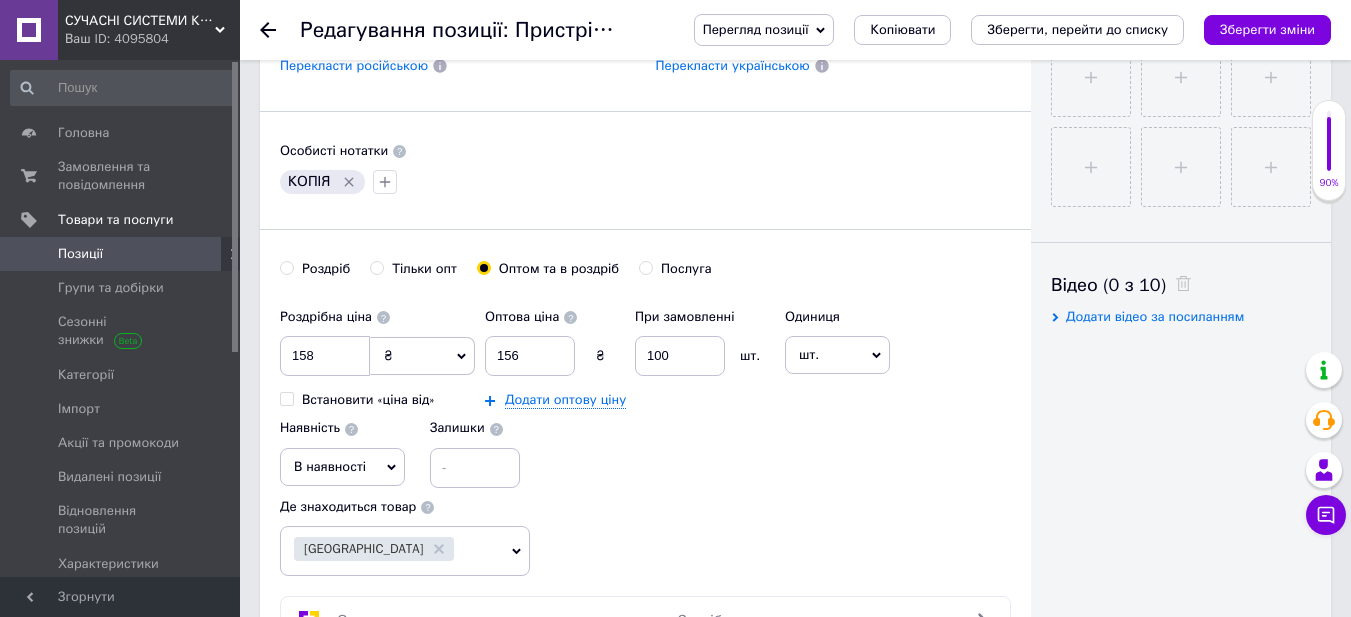 scroll, scrollTop: 800, scrollLeft: 0, axis: vertical 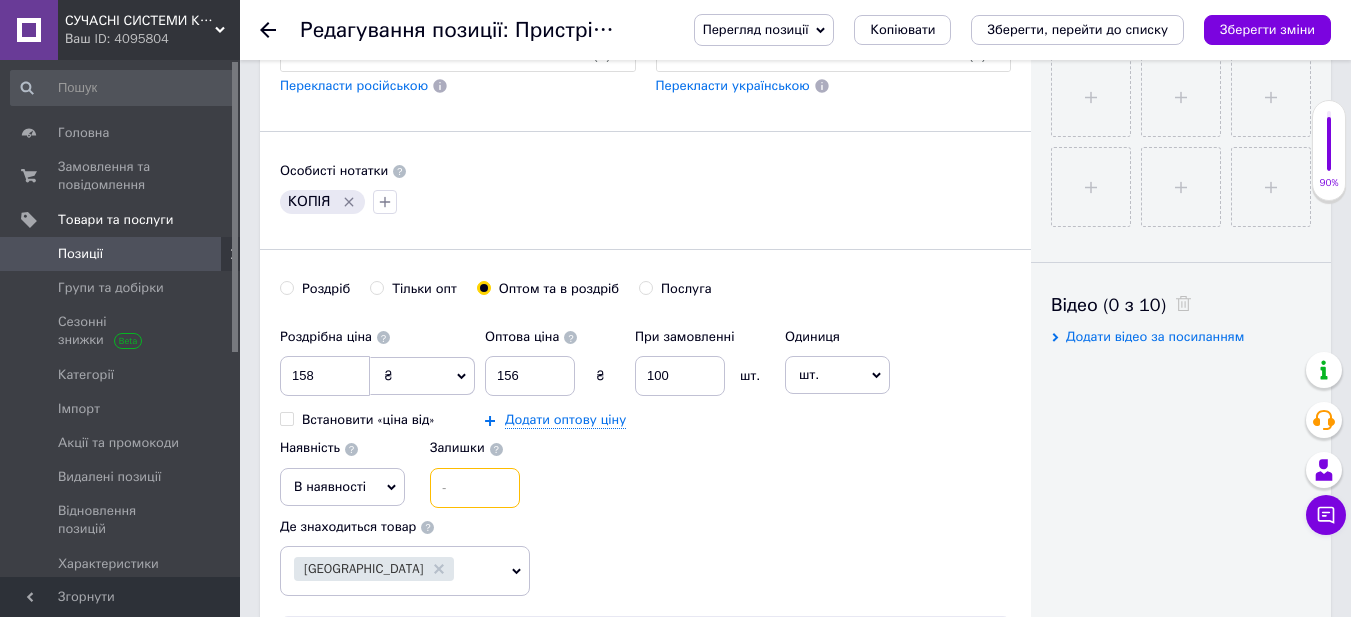 click at bounding box center (475, 488) 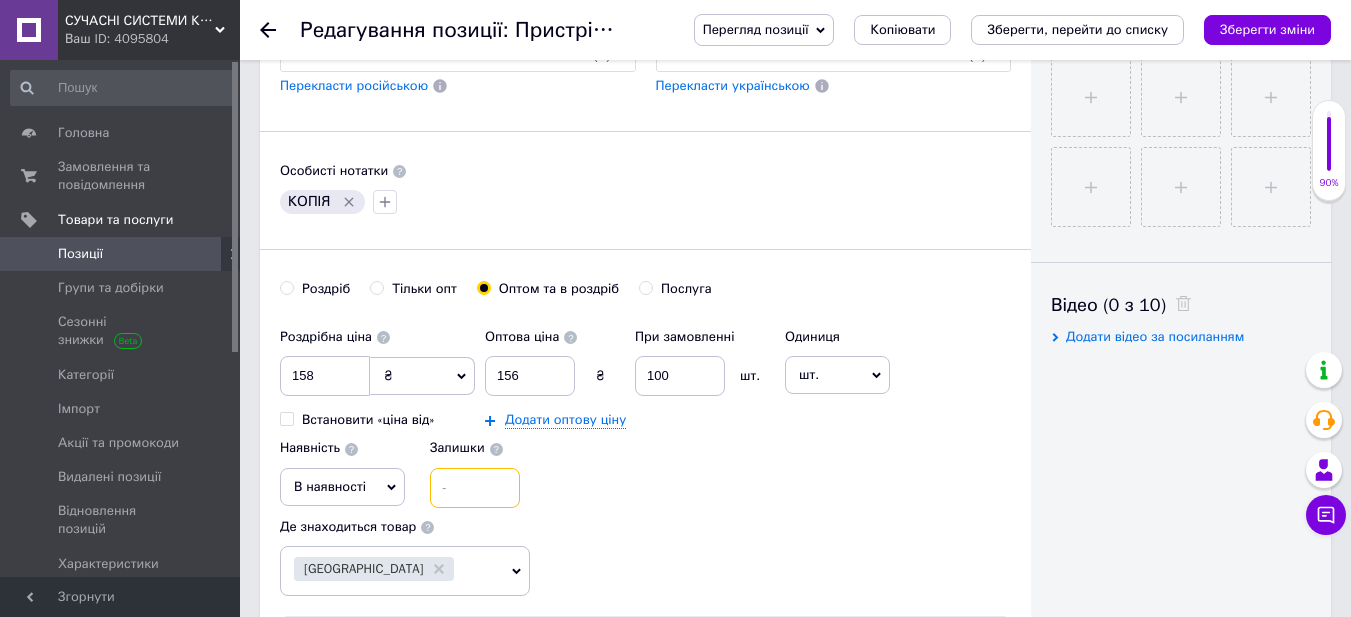 type on "2" 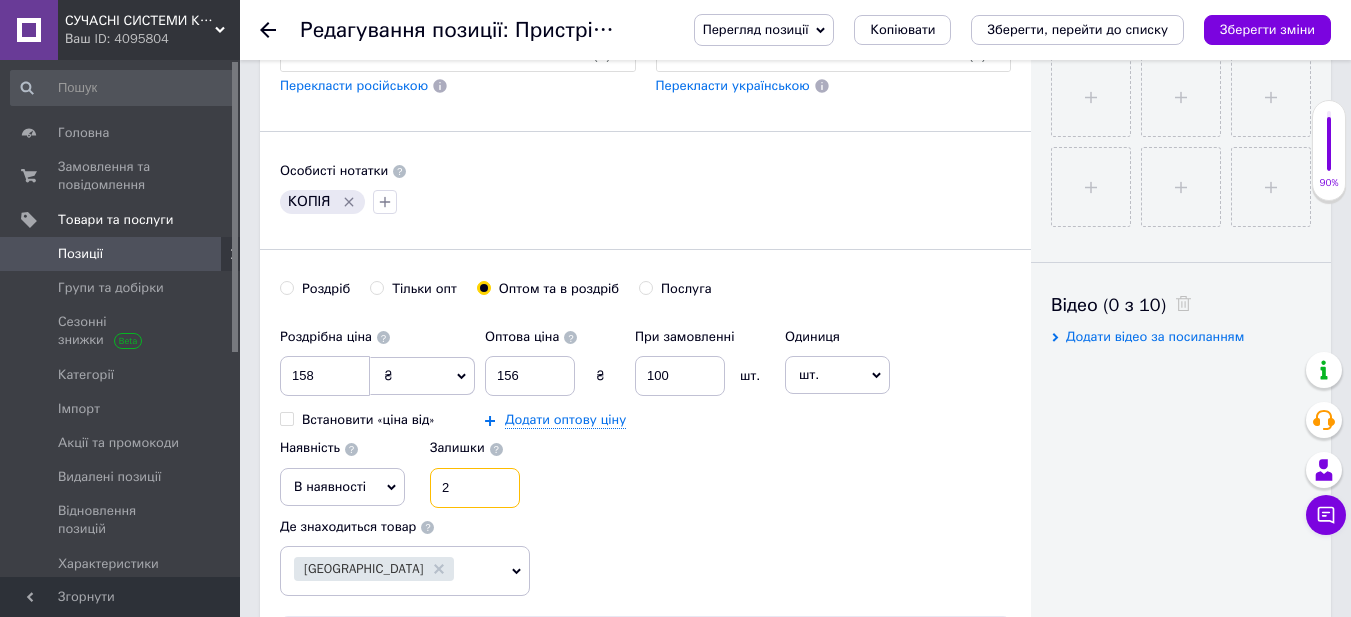 type on "20" 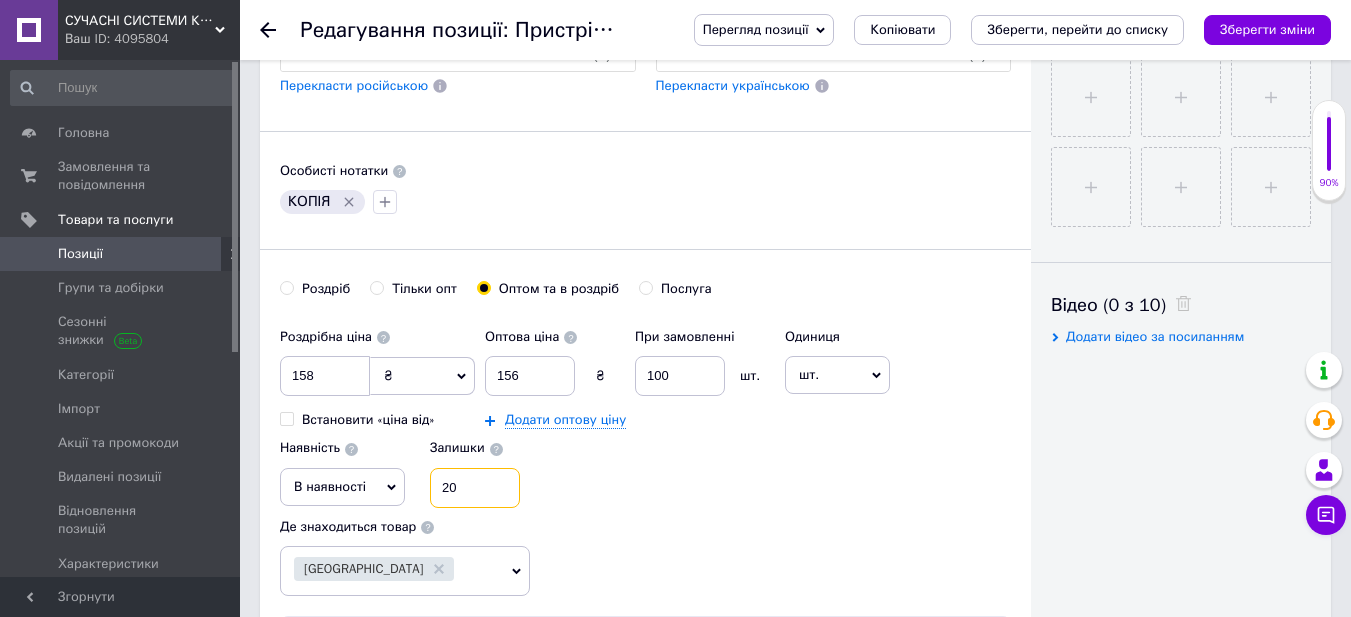 type on "20" 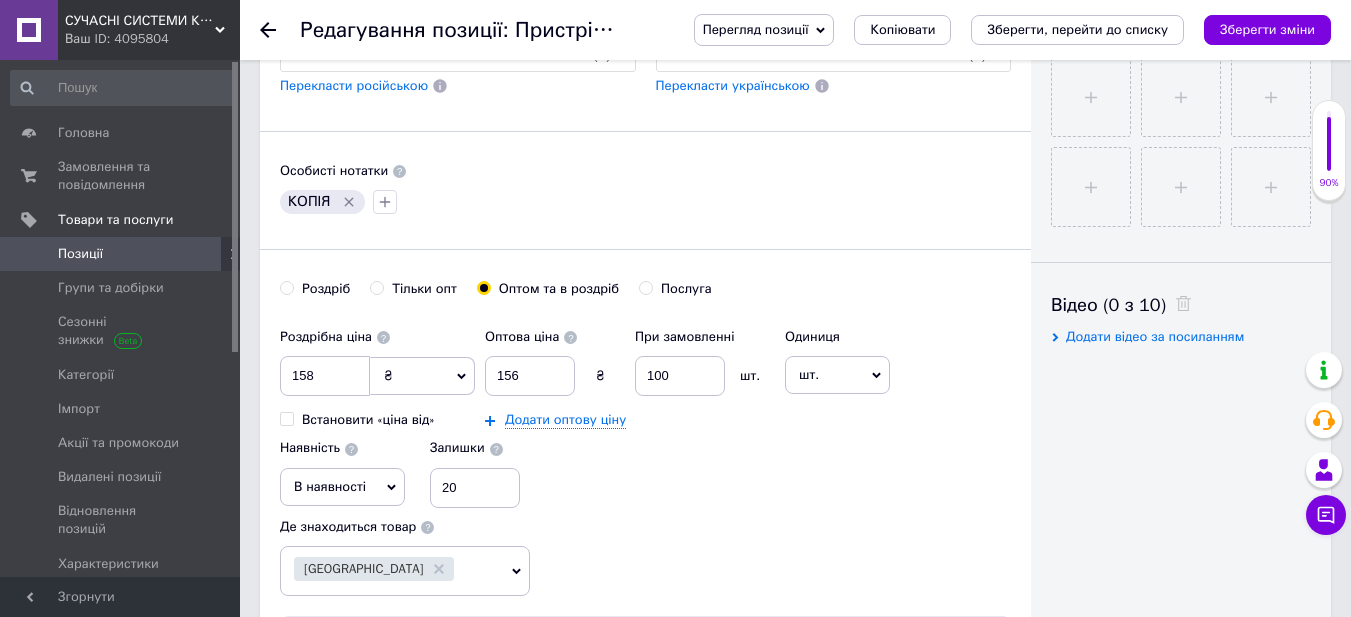 click on "Роздрібна ціна 158 ₴ $ EUR CHF GBP ¥ PLN ₸ MDL HUF KGS CNY TRY KRW lei Встановити «ціна від» Оптова ціна 156 ₴ При замовленні 100 шт. Додати оптову ціну Одиниця шт. Популярне комплект упаковка кв.м пара м кг пог.м послуга т а автоцистерна ампула б балон банка блістер бобіна бочка [PERSON_NAME] бухта в ват виїзд відро г г га година гр/кв.м гігакалорія д дав два місяці день доба доза є єврокуб з зміна к кВт каністра карат кв.дм кв.м кв.см кв.фут квартал кг кг/кв.м км колесо комплект коробка куб.дм куб.м л л лист м м мВт мл мм моток місяць мішок н набір номер о об'єкт од. п палетомісце пара партія пач р" at bounding box center (645, 413) 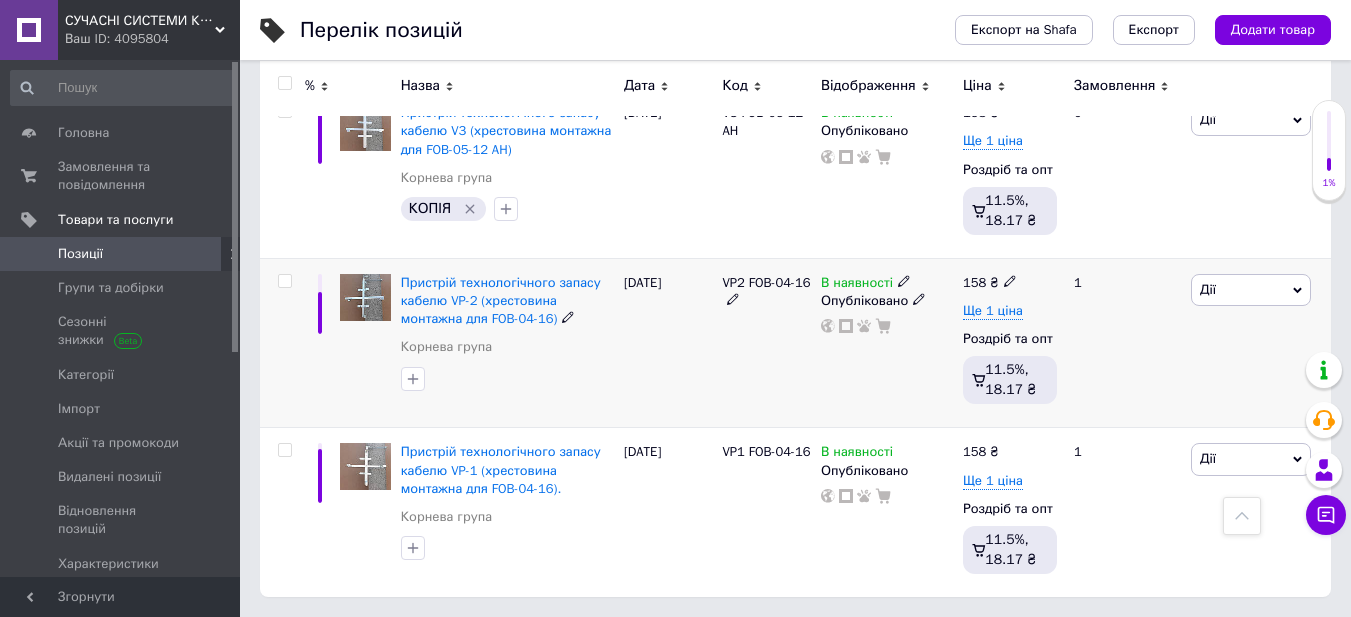 scroll, scrollTop: 520, scrollLeft: 0, axis: vertical 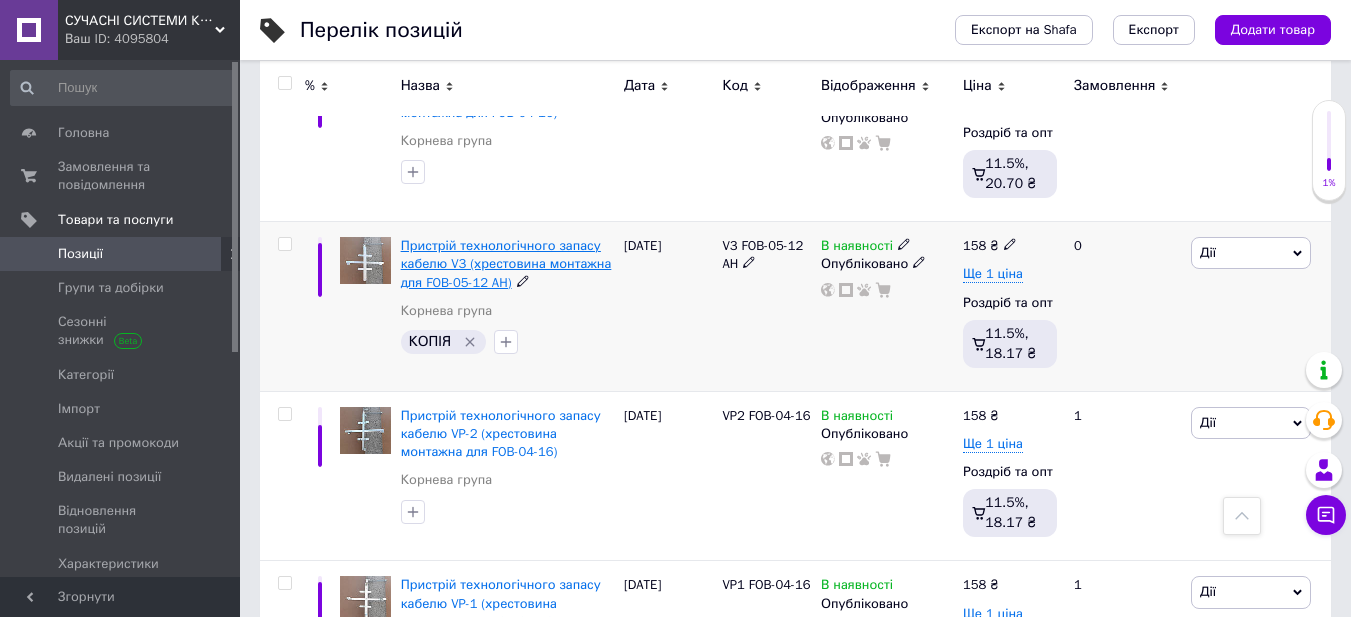click on "Пристрій технологічного запасу кабелю V3 (хрестовина монтажна для FOB-05-12 AH)" at bounding box center [506, 263] 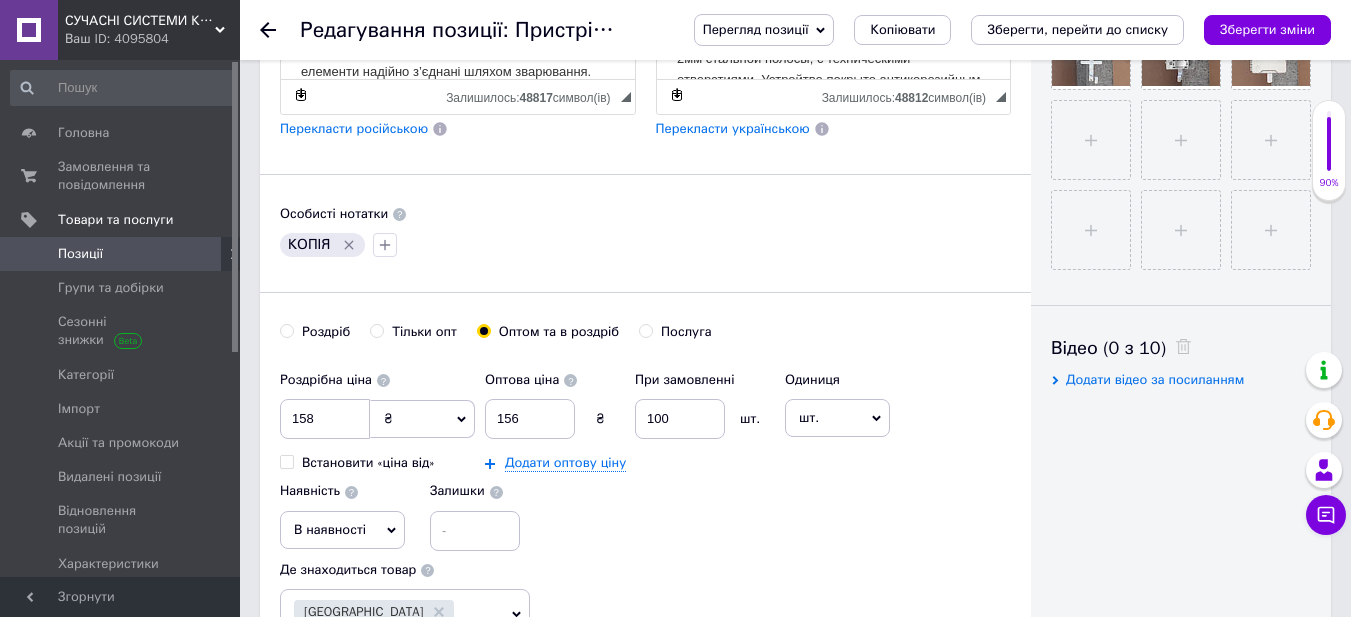 scroll, scrollTop: 800, scrollLeft: 0, axis: vertical 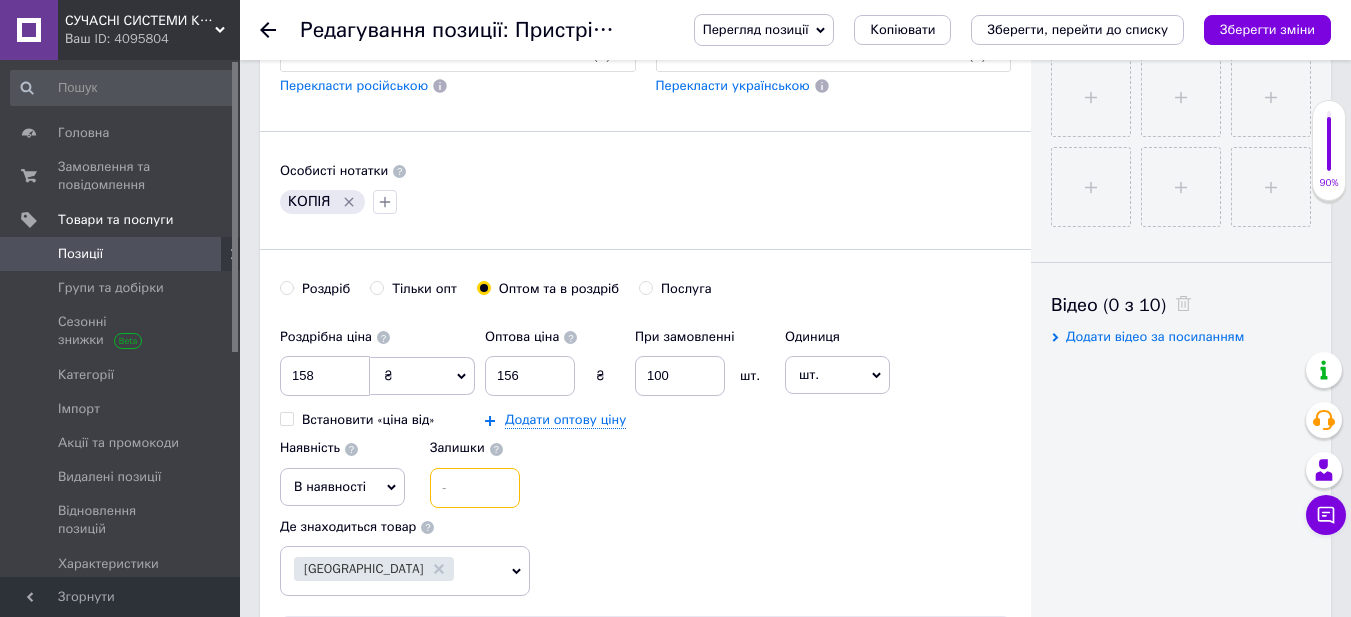 click at bounding box center [475, 488] 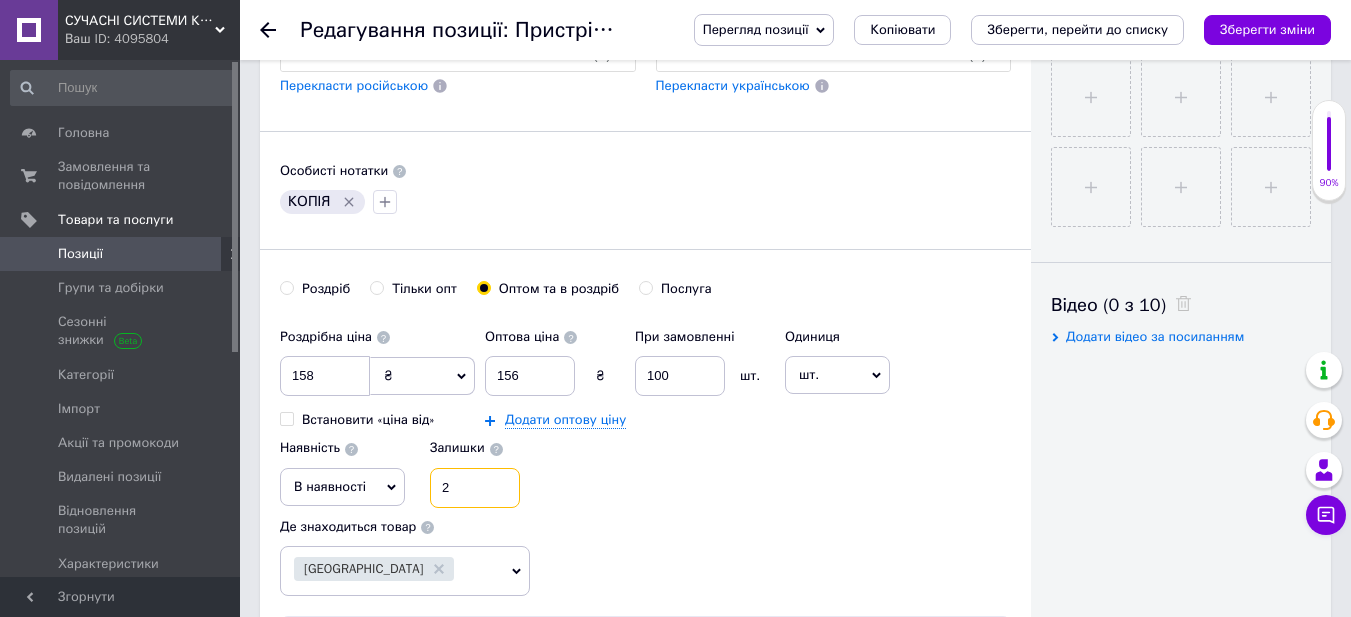 type on "20" 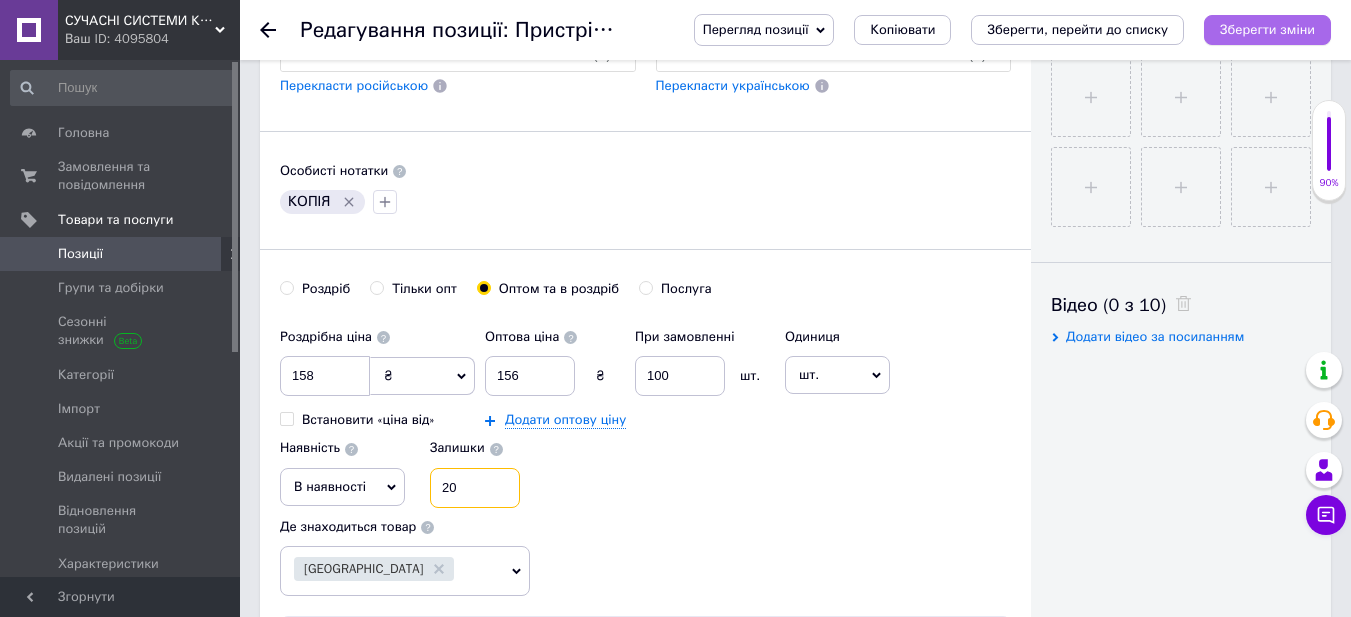 type on "20" 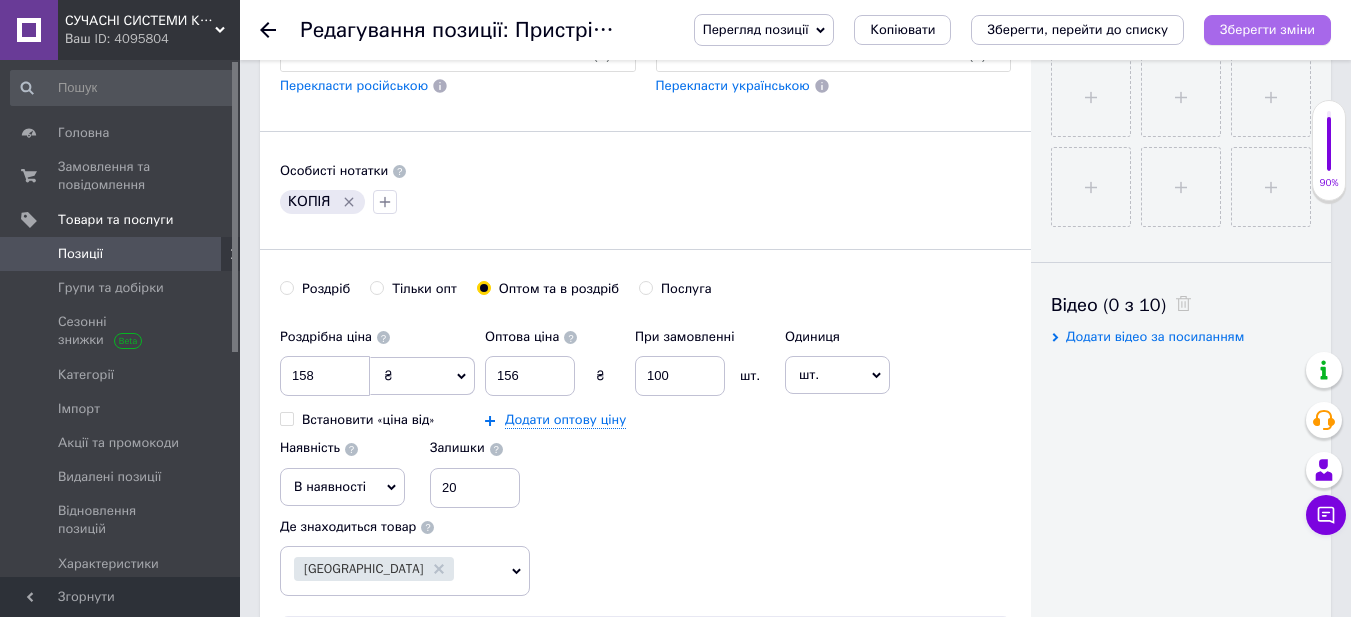 click on "Зберегти зміни" at bounding box center (1267, 29) 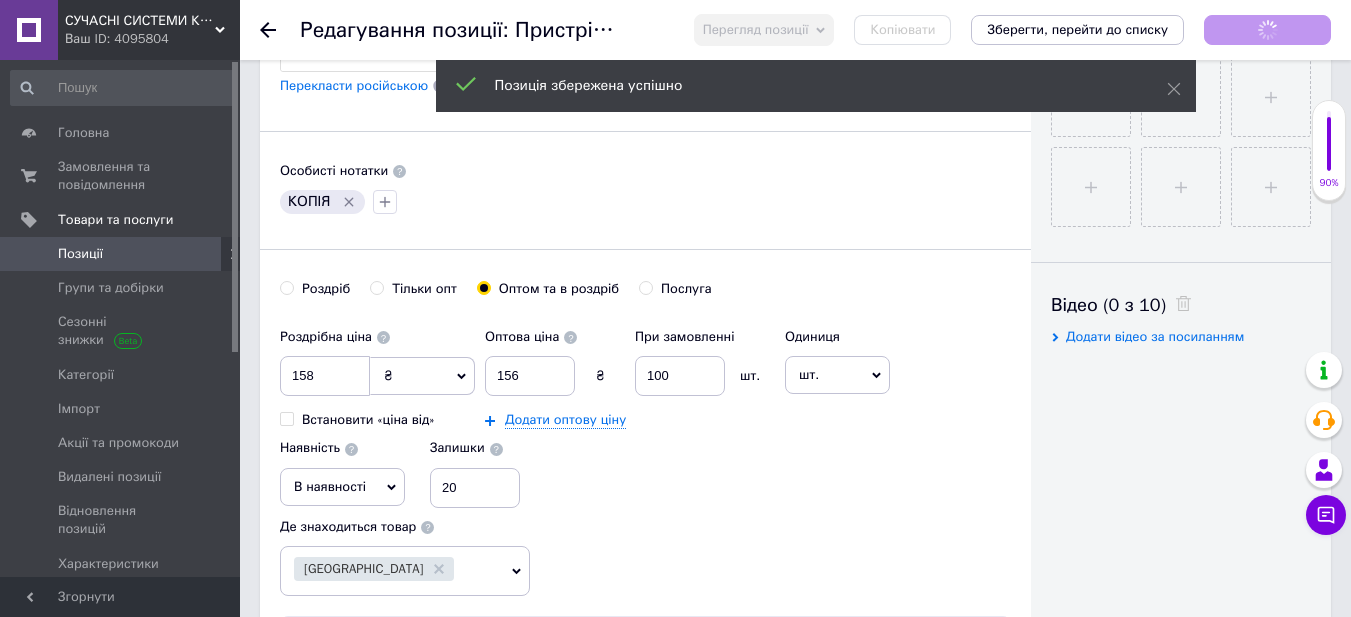 checkbox on "true" 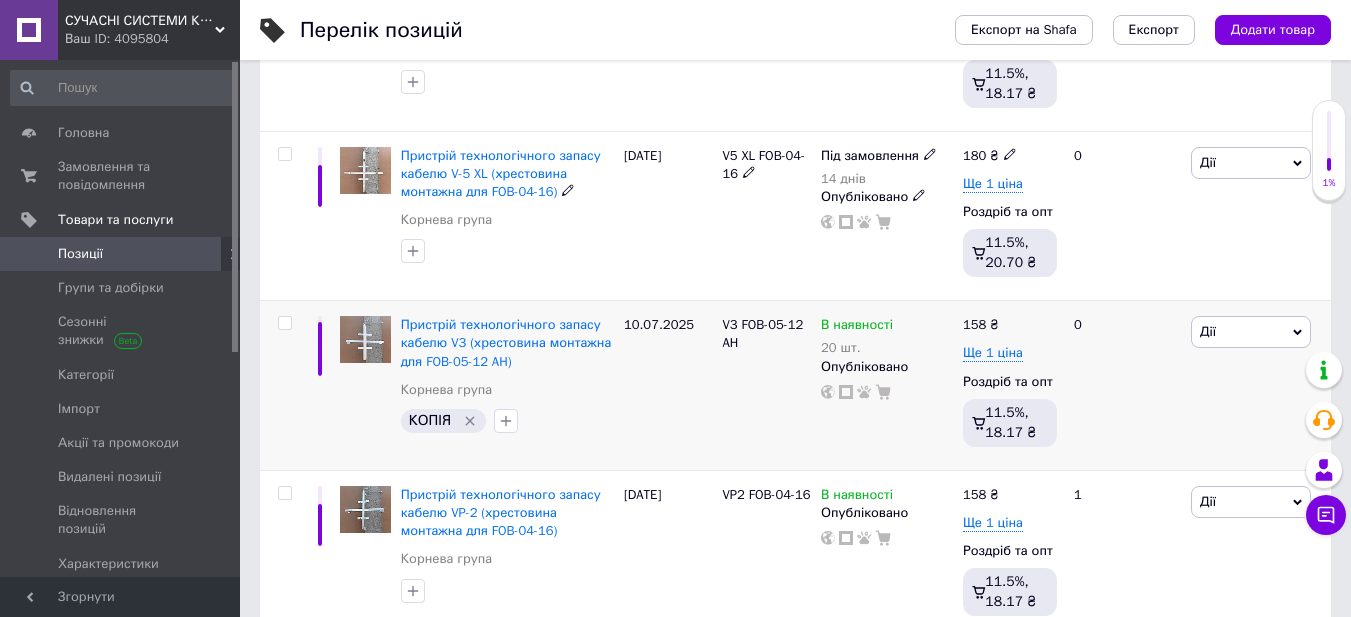 scroll, scrollTop: 653, scrollLeft: 0, axis: vertical 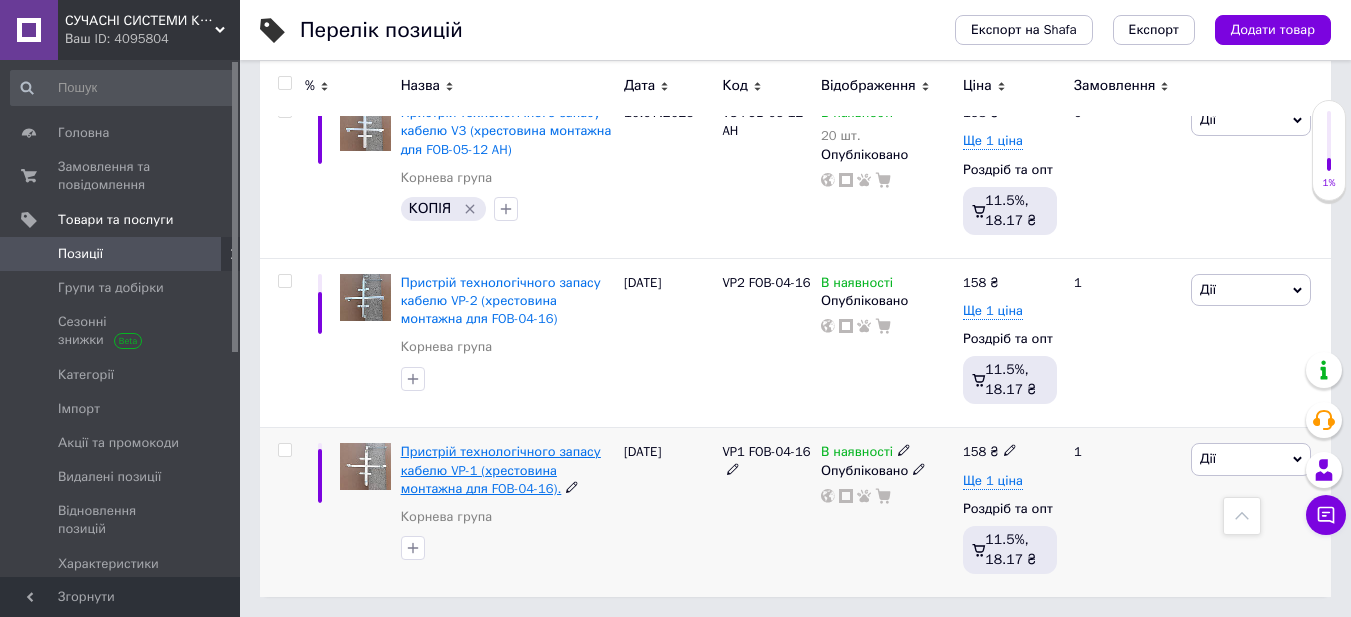 click on "Пристрій технологічного запасу кабелю VP-1 (хрестовина монтажна для FOB-04-16)." at bounding box center (501, 469) 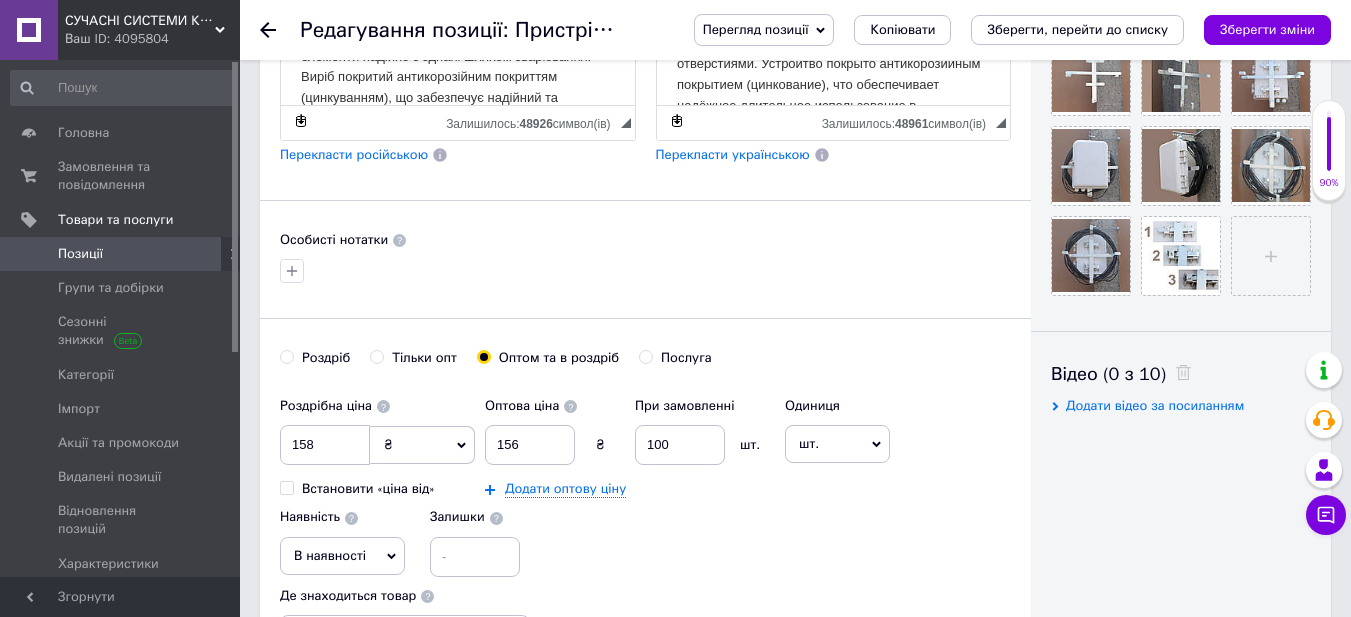 scroll, scrollTop: 800, scrollLeft: 0, axis: vertical 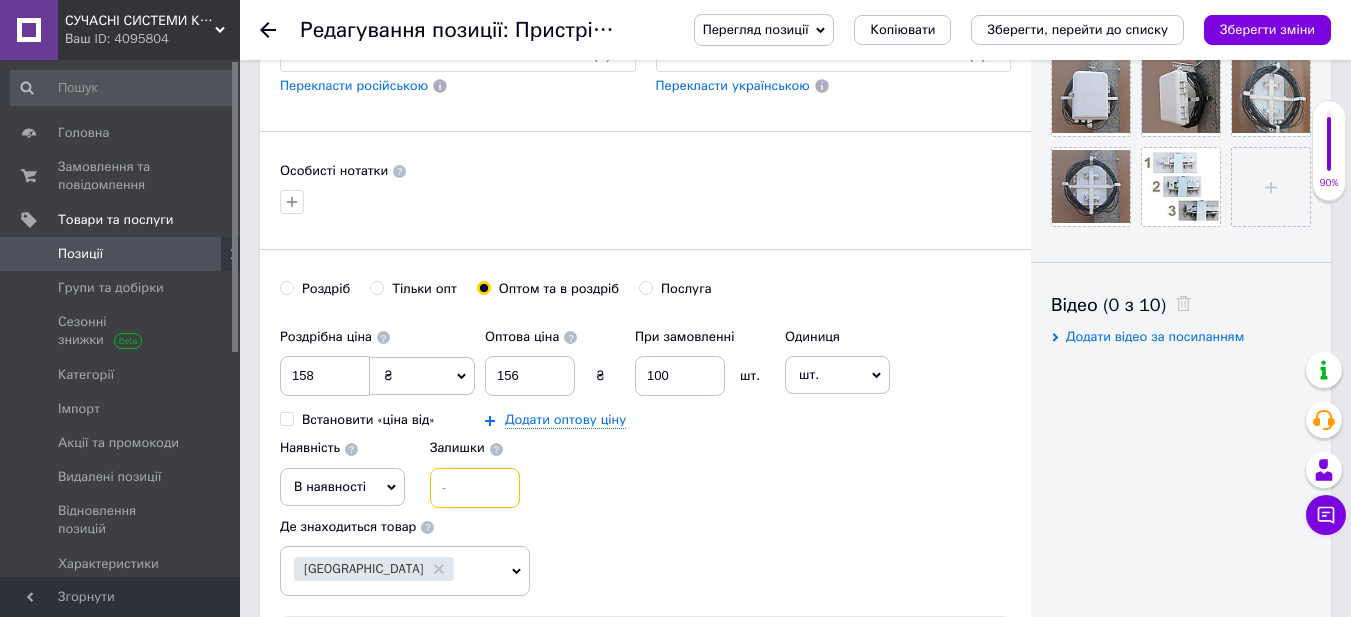 click at bounding box center [475, 488] 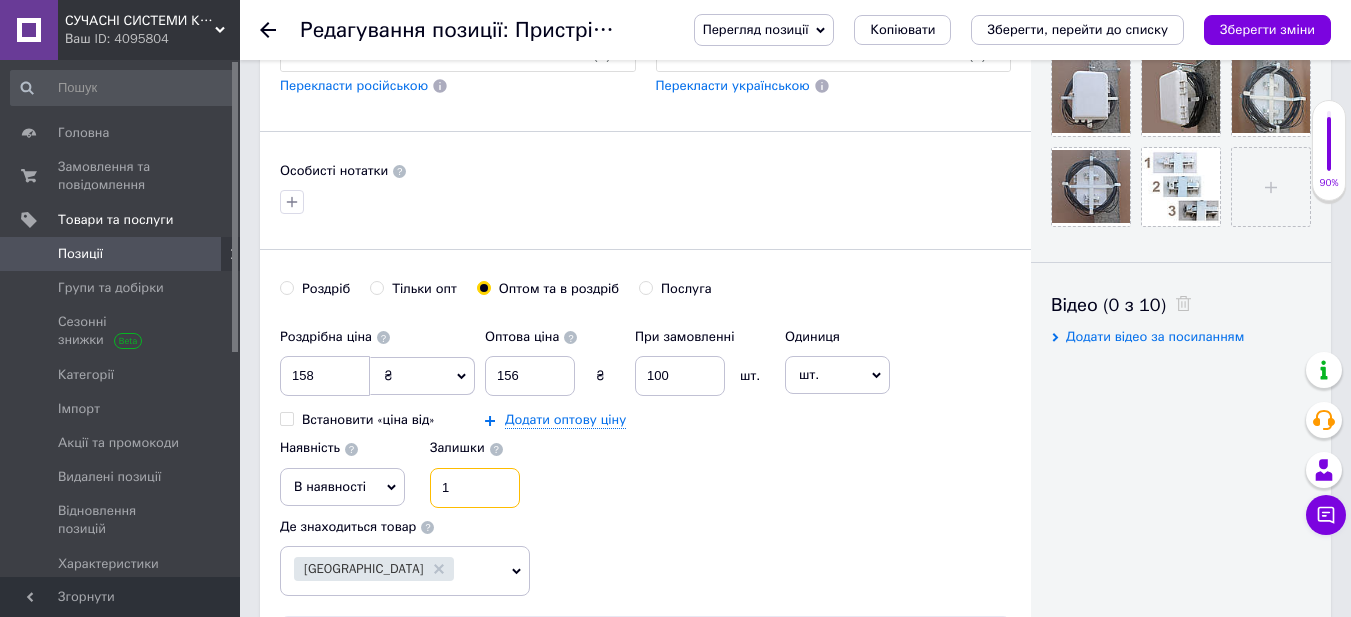 type on "10" 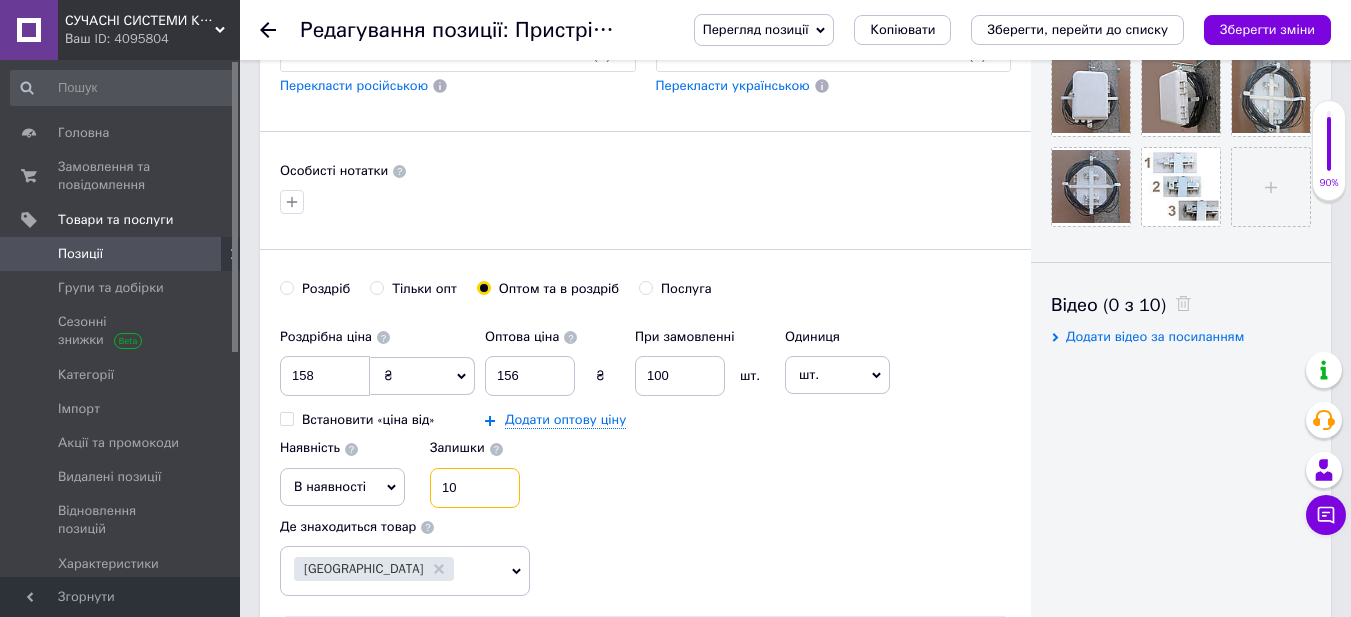 type on "100" 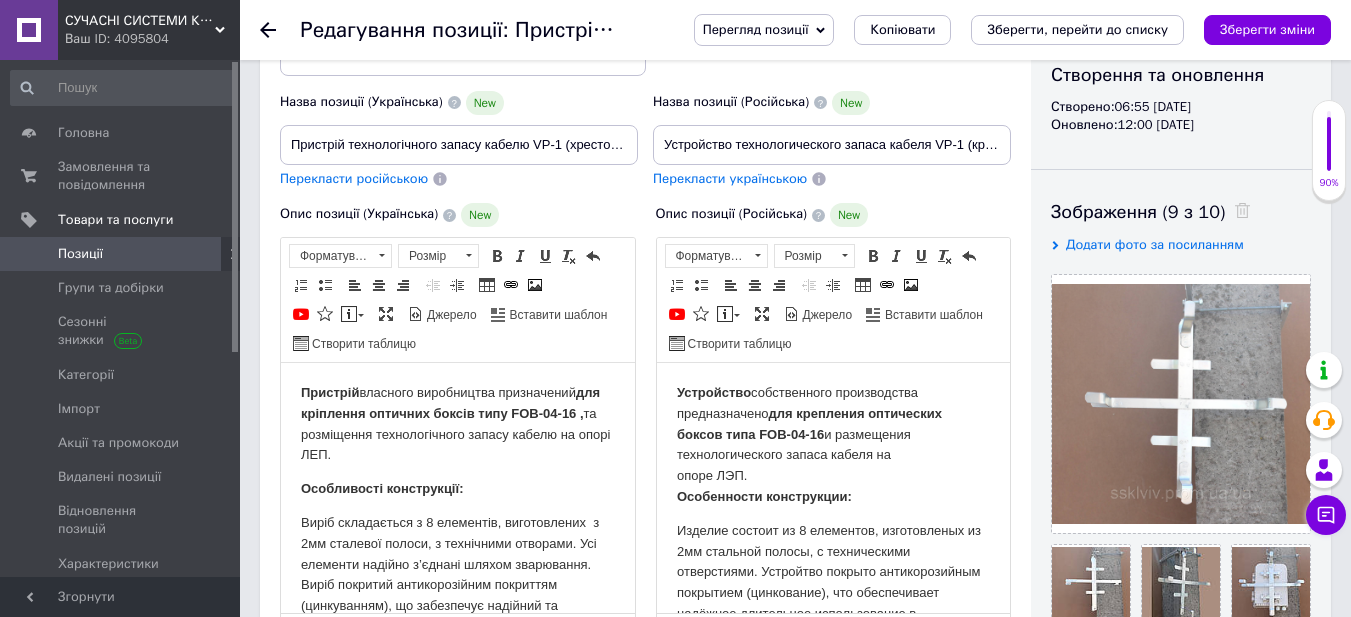 scroll, scrollTop: 0, scrollLeft: 0, axis: both 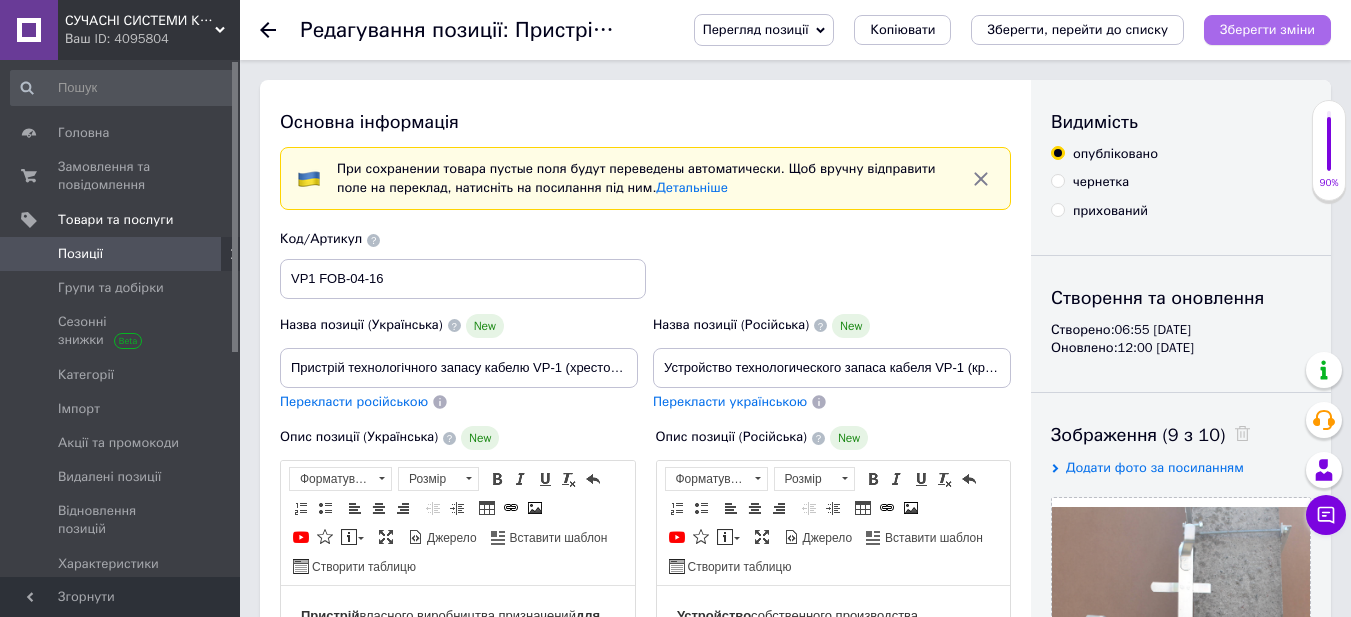 type on "100" 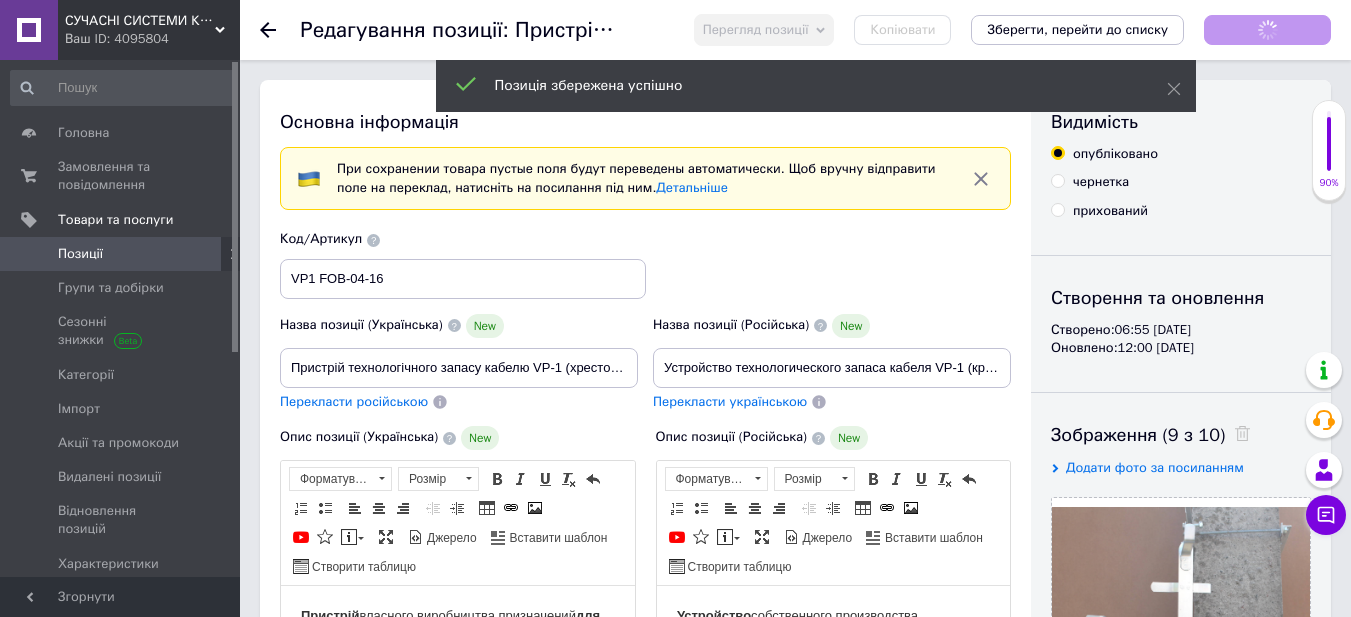 checkbox on "true" 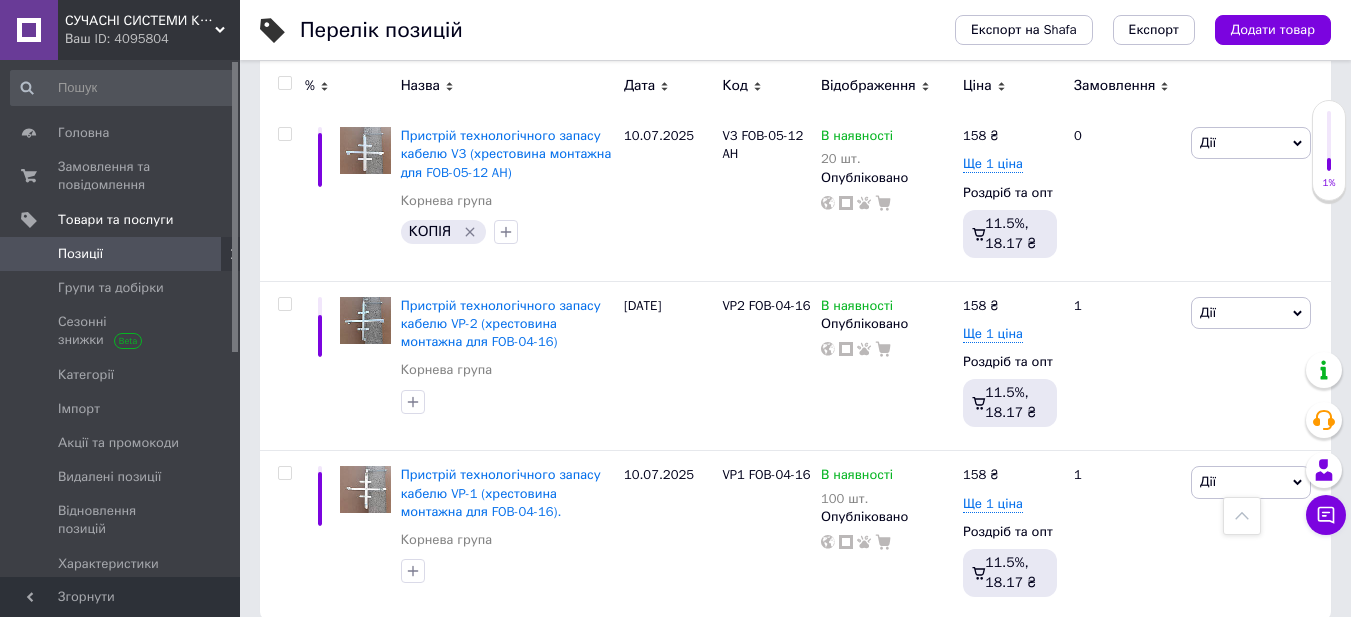scroll, scrollTop: 653, scrollLeft: 0, axis: vertical 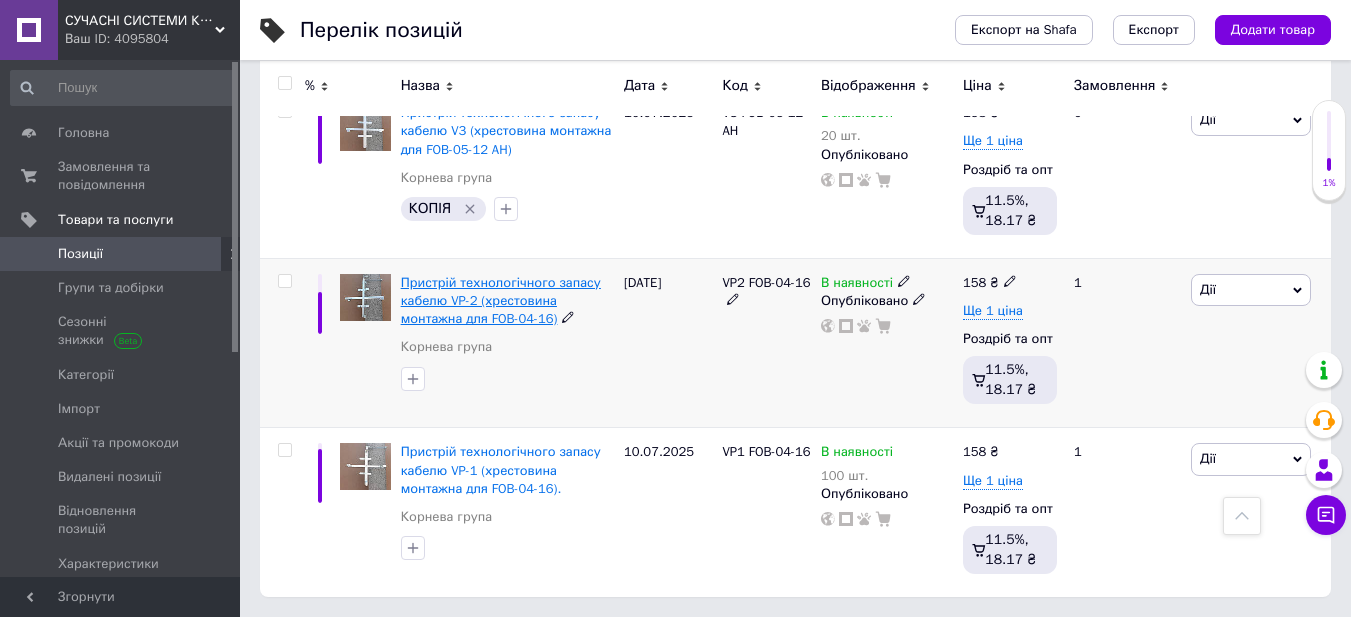 click on "Пристрій технологічного запасу кабелю VP-2 (хрестовина монтажна для FOB-04-16)" at bounding box center (507, 301) 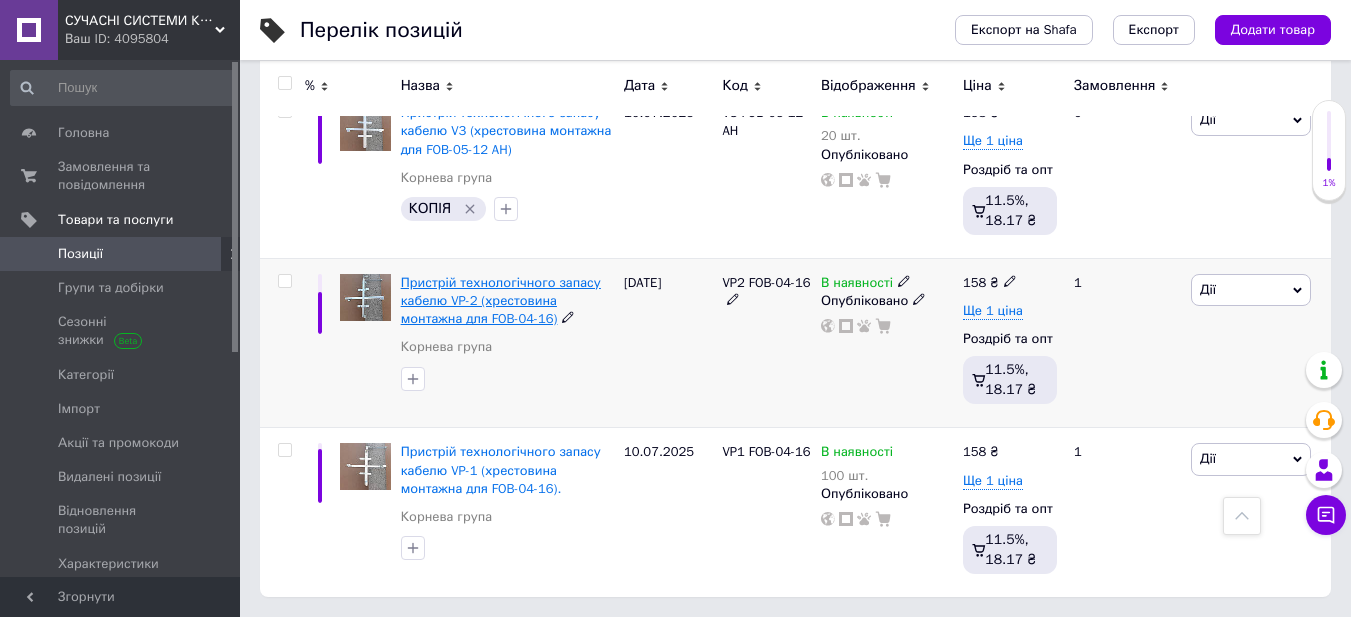 click on "Пристрій технологічного запасу кабелю VP-2 (хрестовина монтажна для FOB-04-16)" at bounding box center [501, 300] 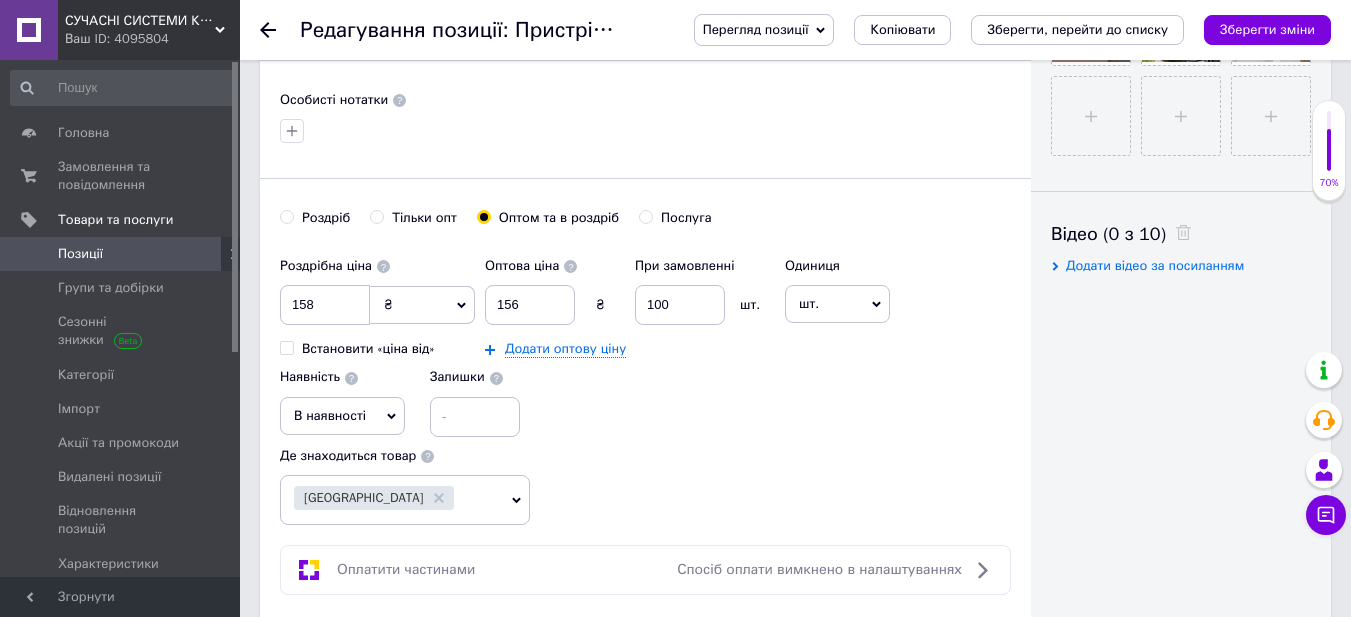 scroll, scrollTop: 933, scrollLeft: 0, axis: vertical 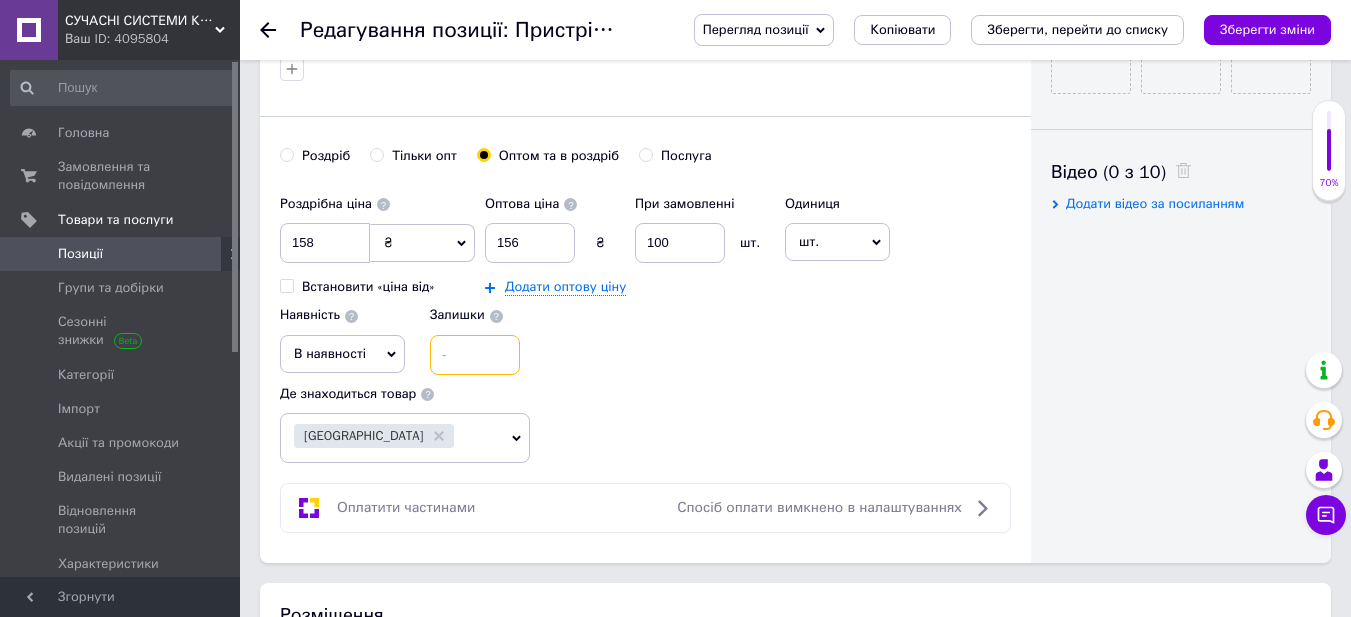 click at bounding box center (475, 355) 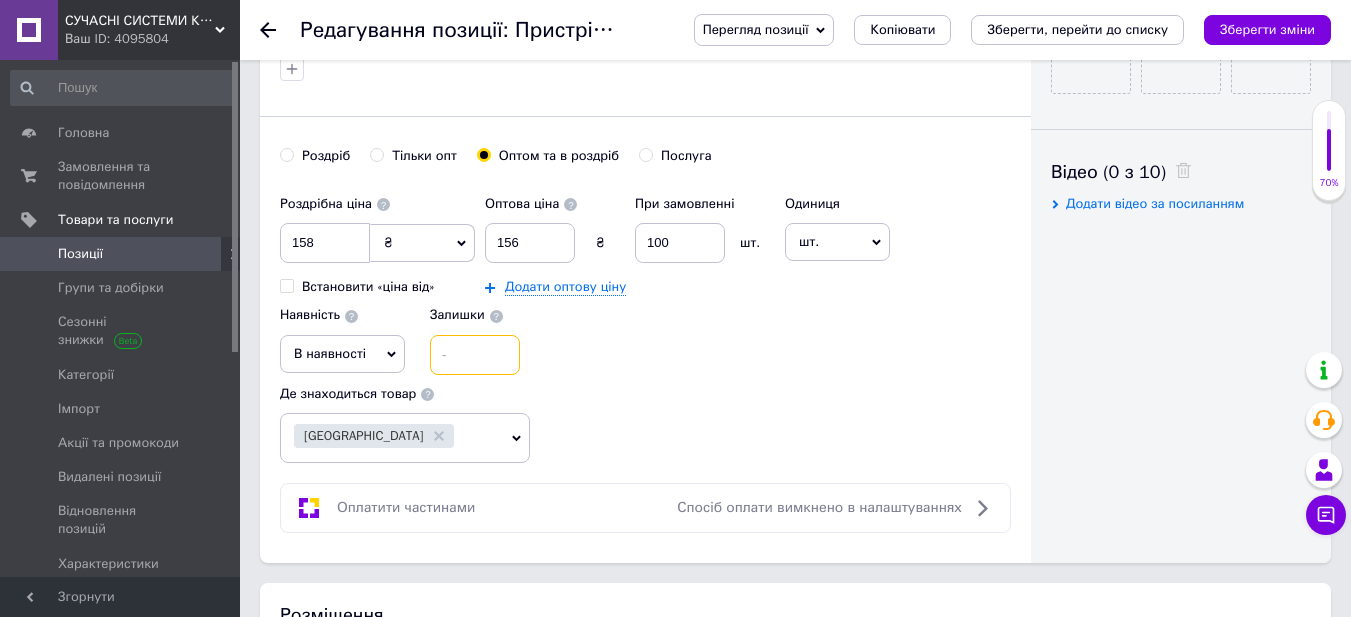 type on "2" 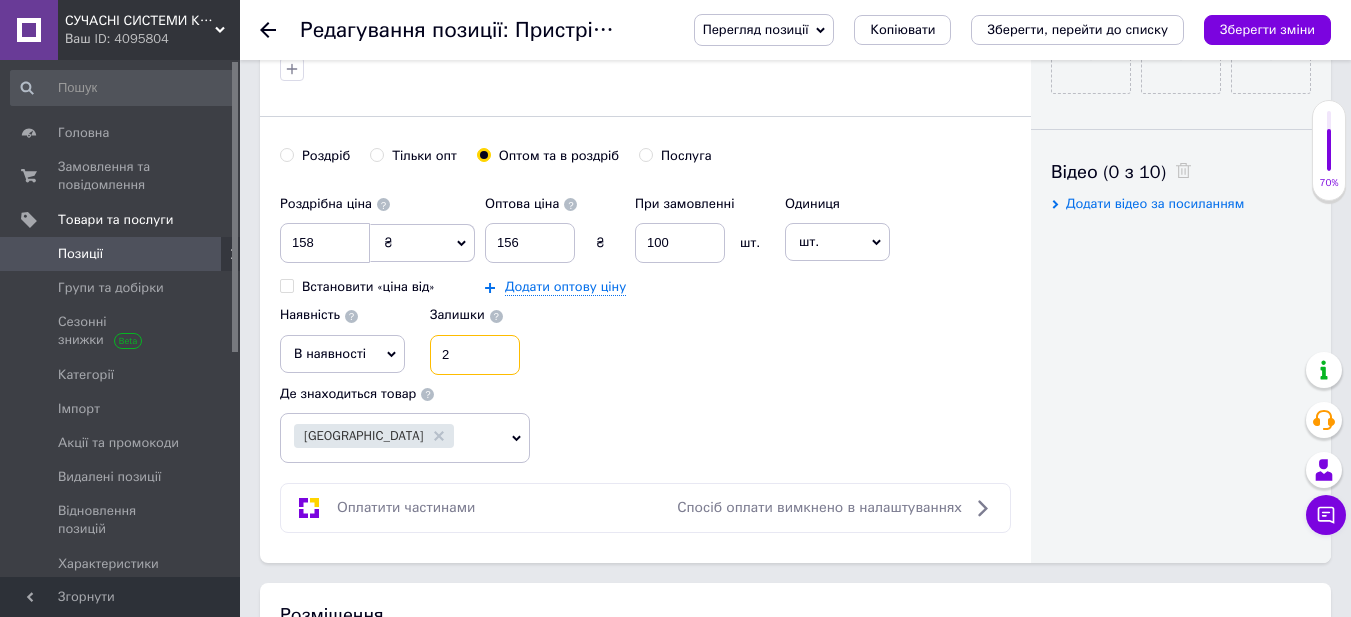 type on "20" 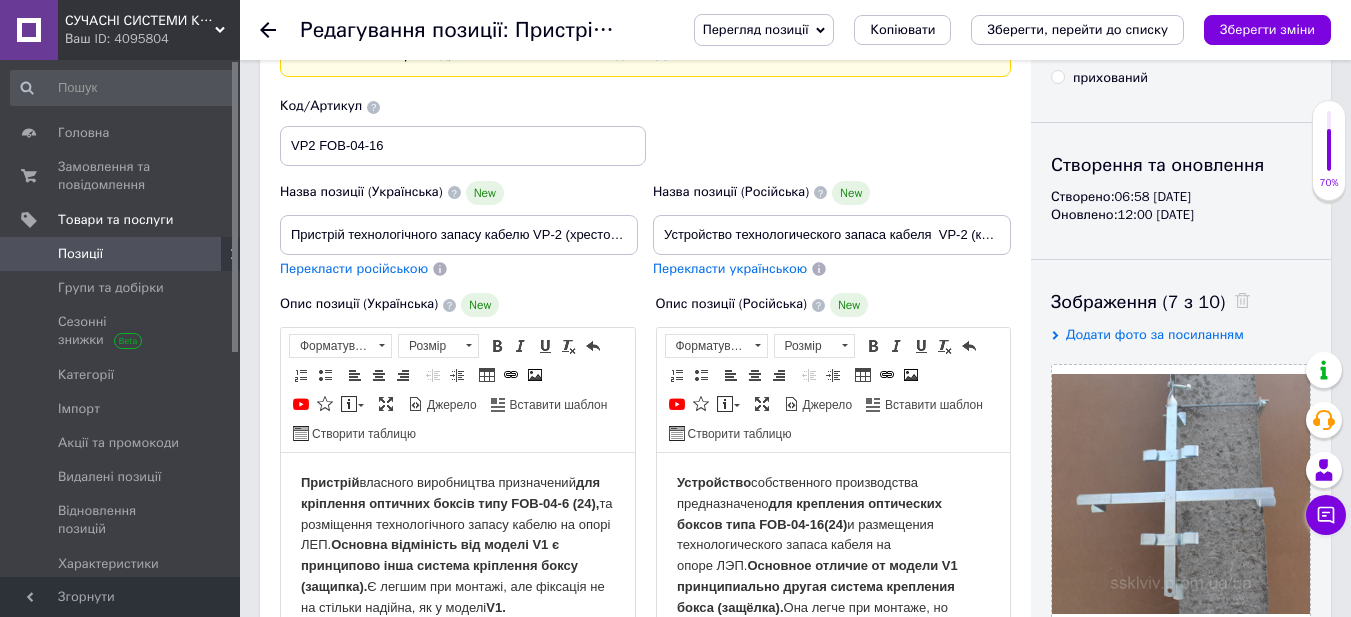 scroll, scrollTop: 0, scrollLeft: 0, axis: both 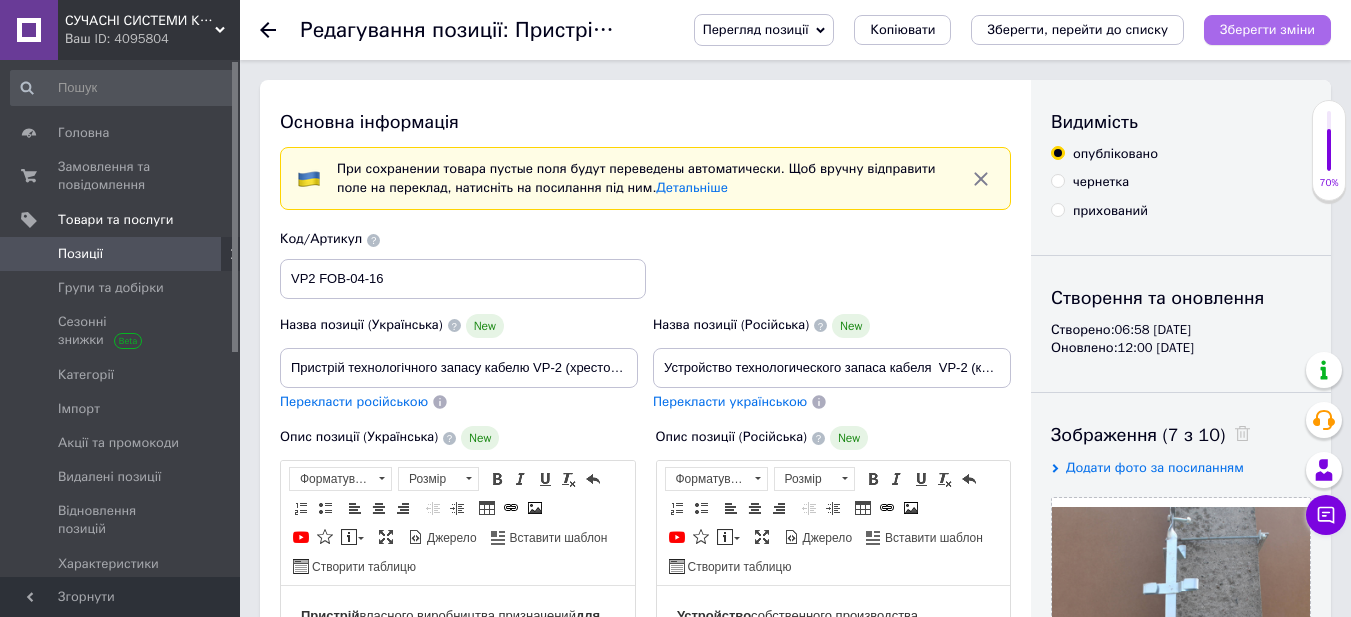 type on "20" 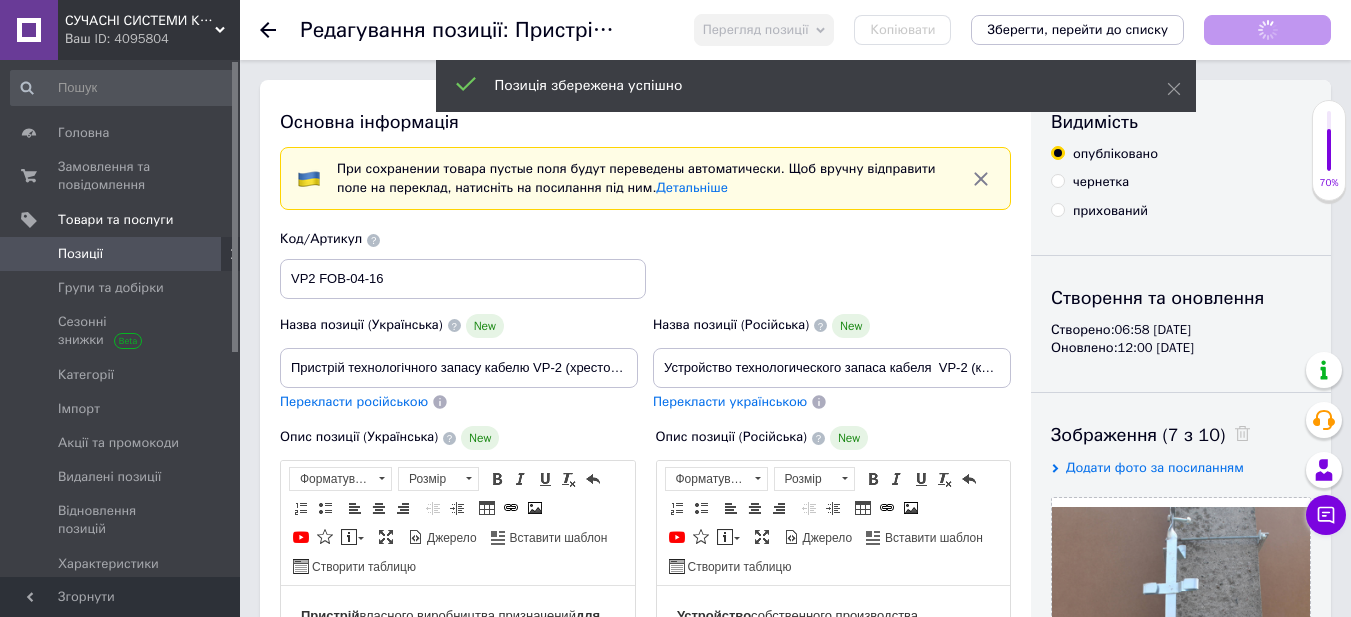 checkbox on "true" 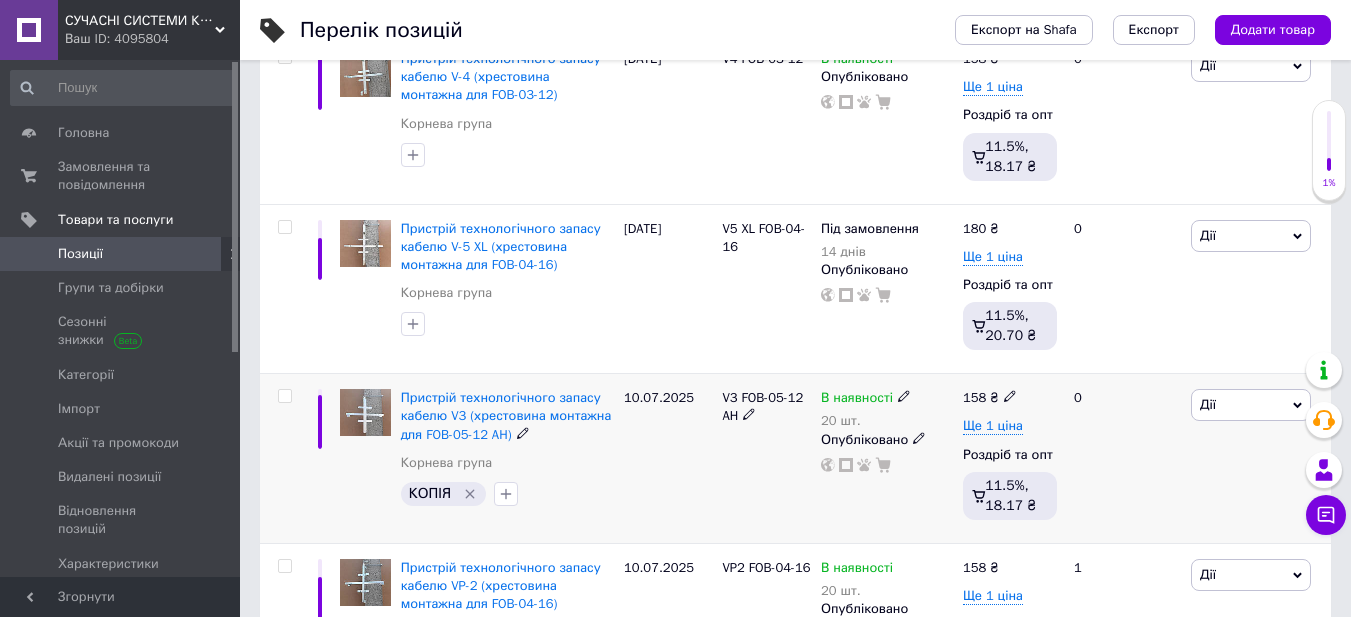 scroll, scrollTop: 533, scrollLeft: 0, axis: vertical 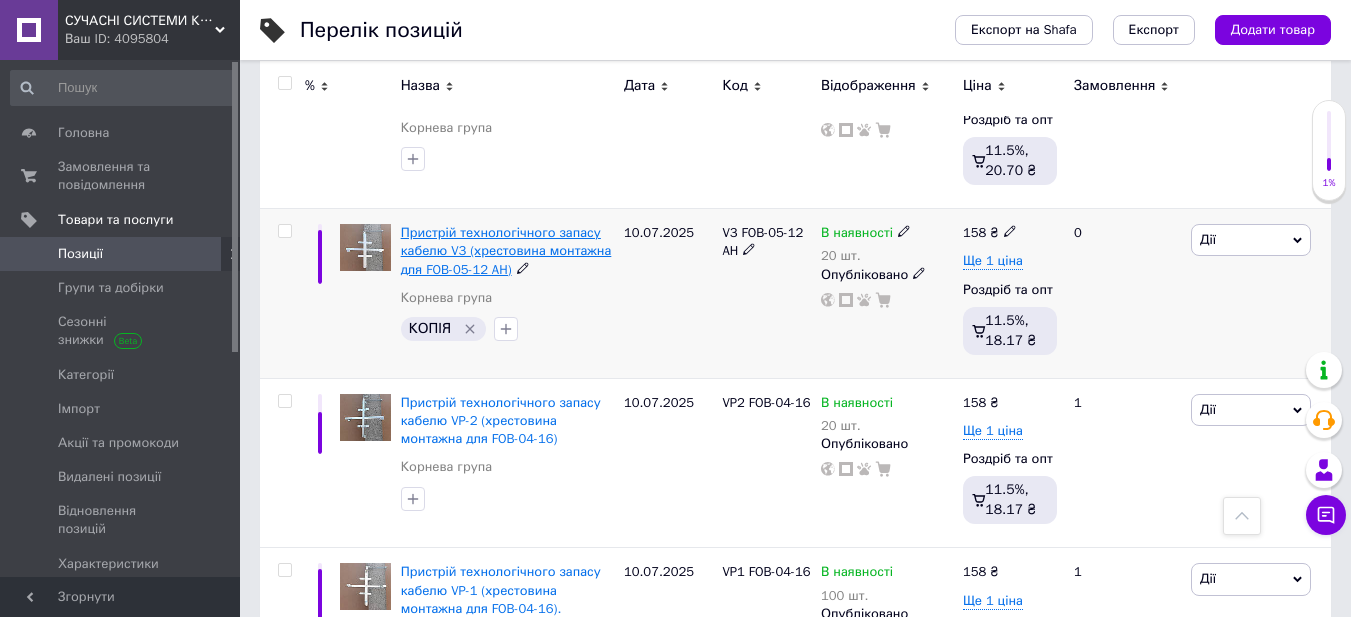 click on "Пристрій технологічного запасу кабелю V3 (хрестовина монтажна для FOB-05-12 AH)" at bounding box center [506, 250] 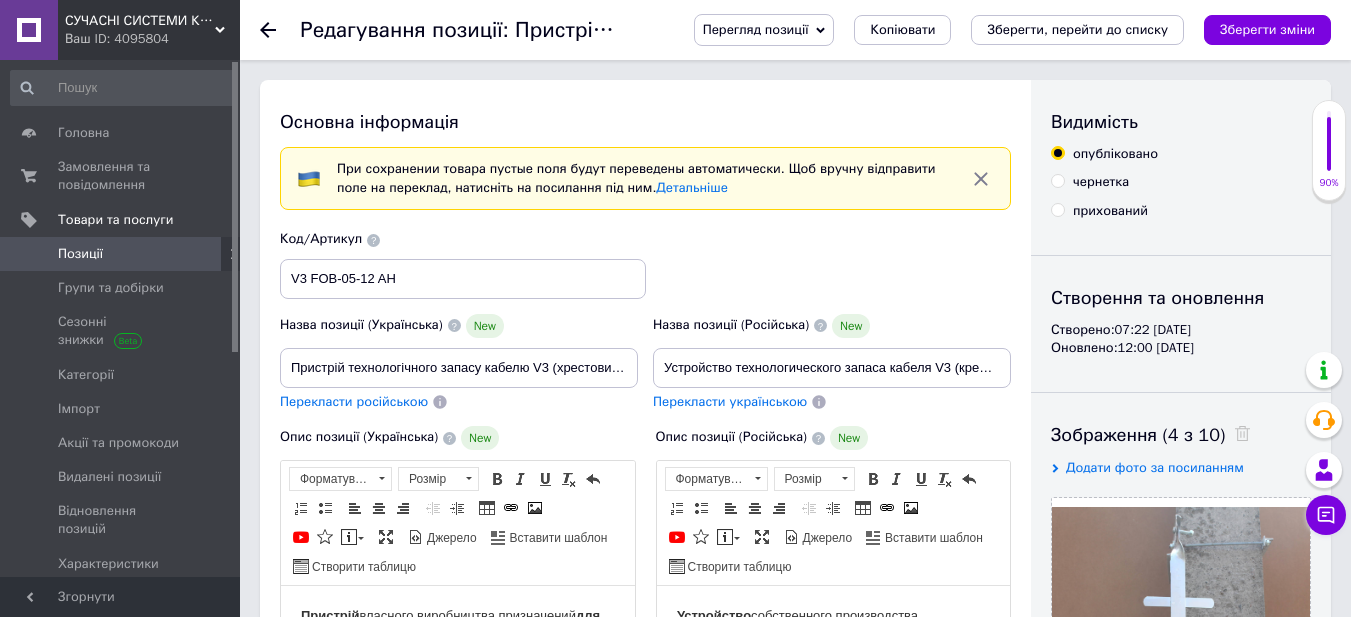 scroll, scrollTop: 0, scrollLeft: 0, axis: both 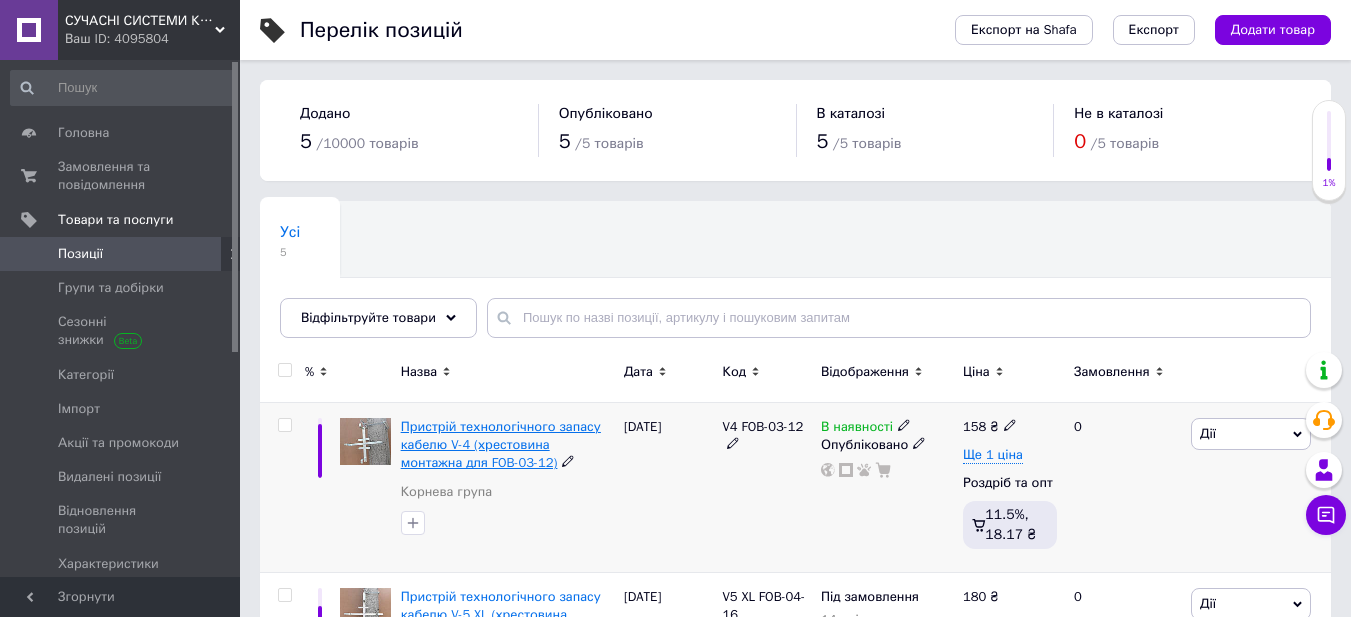 click on "Пристрій технологічного запасу кабелю V-4 (хрестовина монтажна для FOB-03-12)" at bounding box center [501, 444] 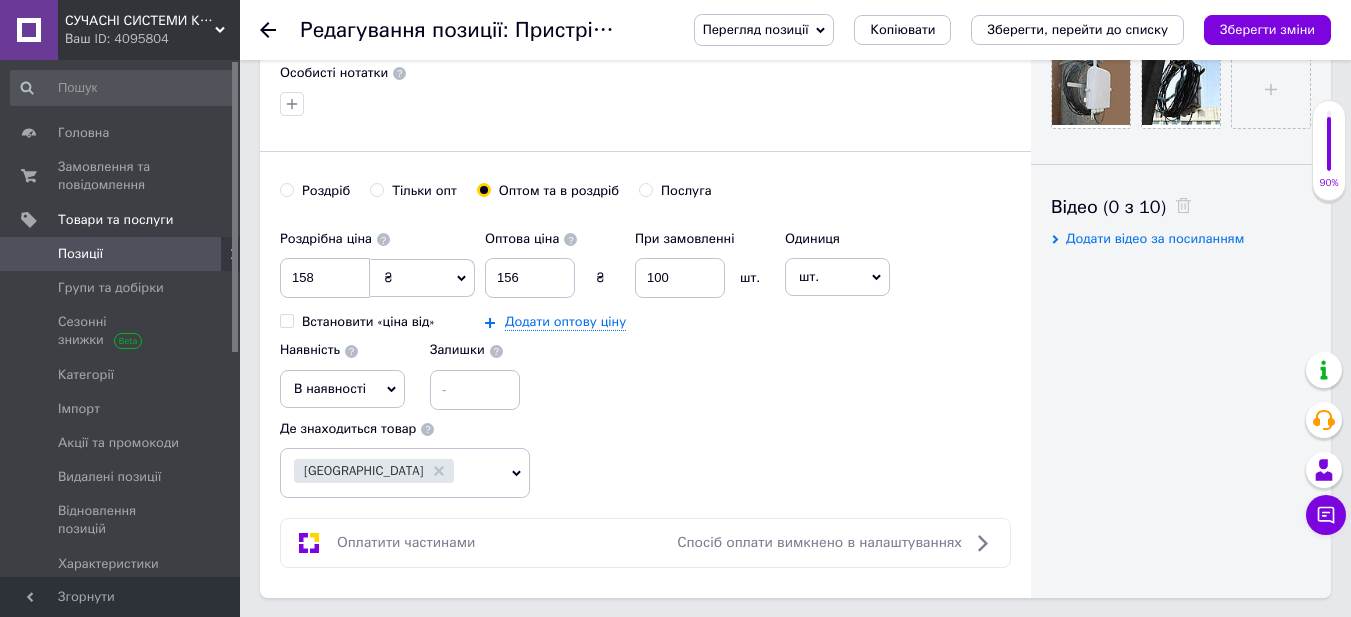 scroll, scrollTop: 1067, scrollLeft: 0, axis: vertical 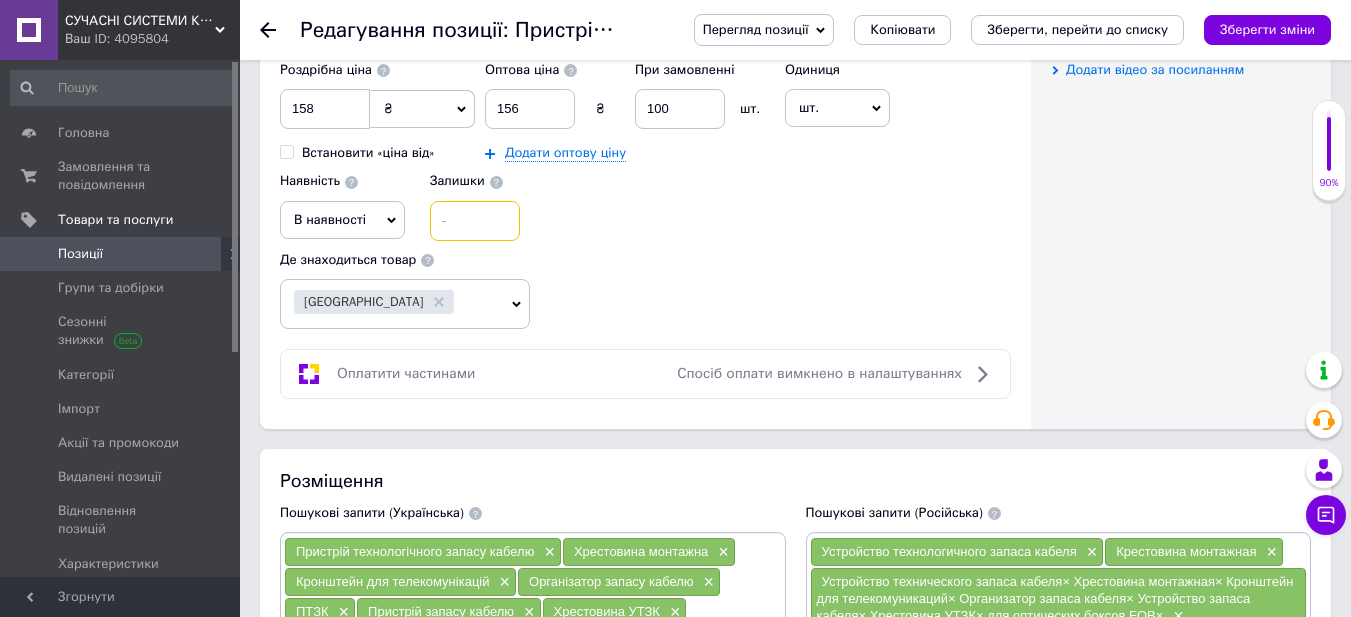 drag, startPoint x: 485, startPoint y: 219, endPoint x: 625, endPoint y: 213, distance: 140.12851 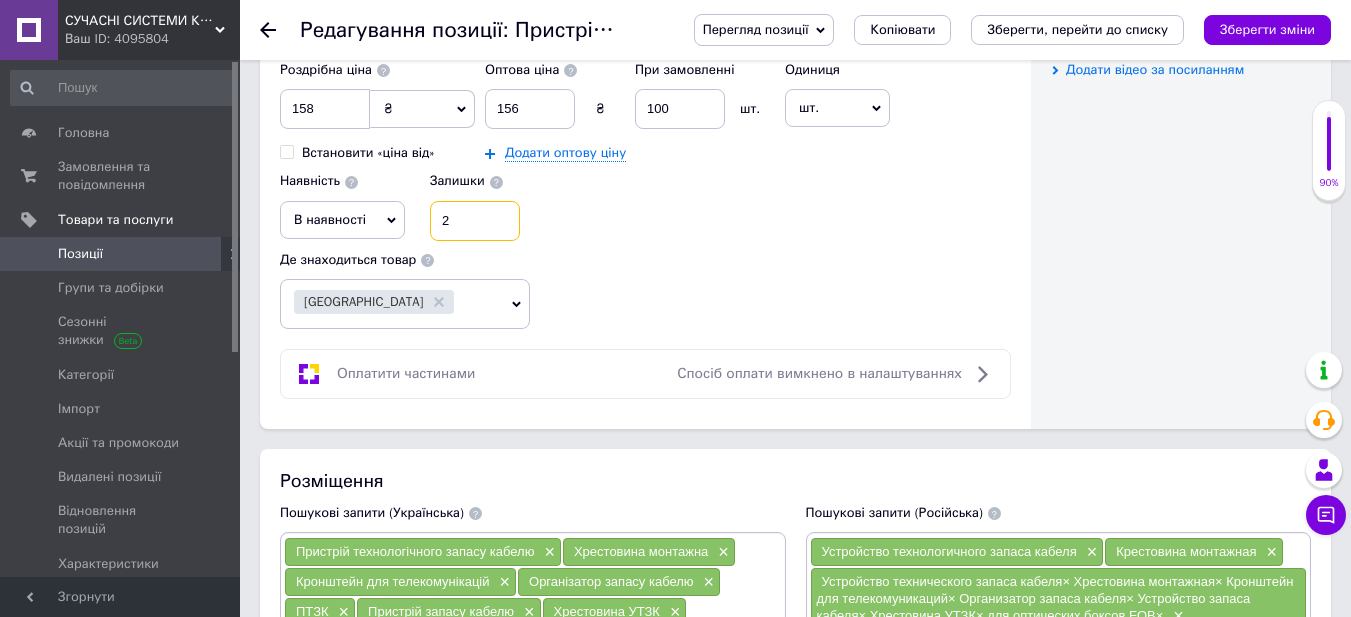 checkbox on "true" 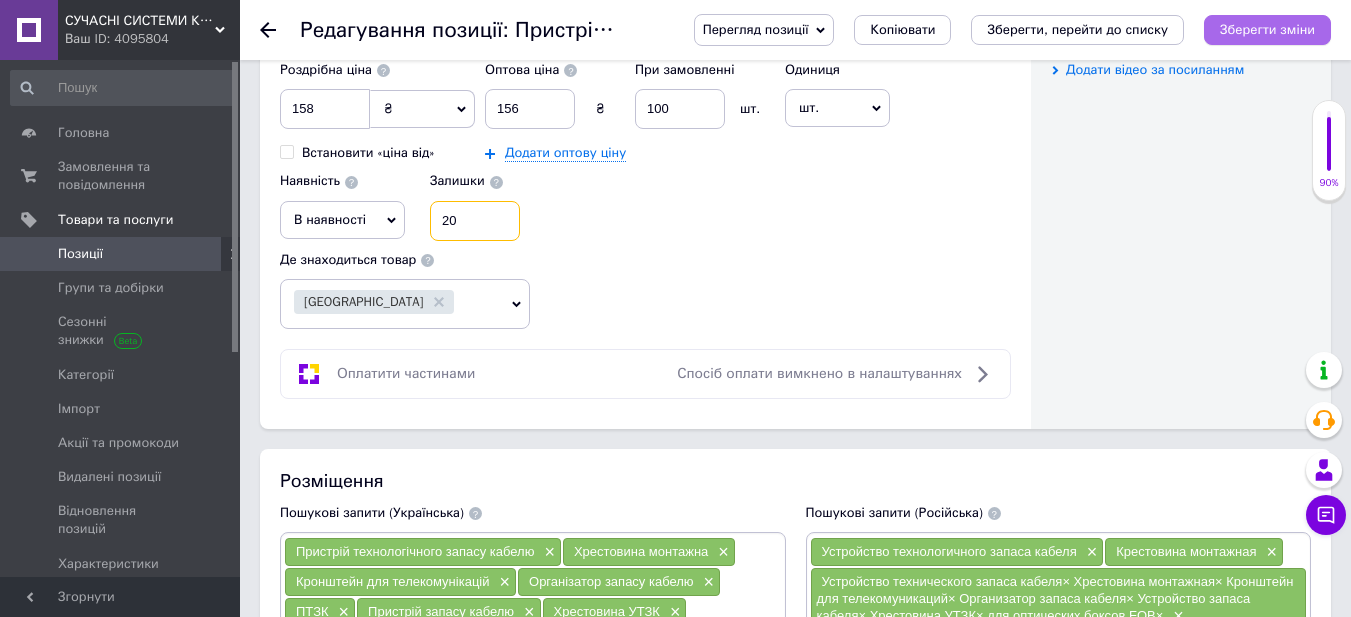 type on "20" 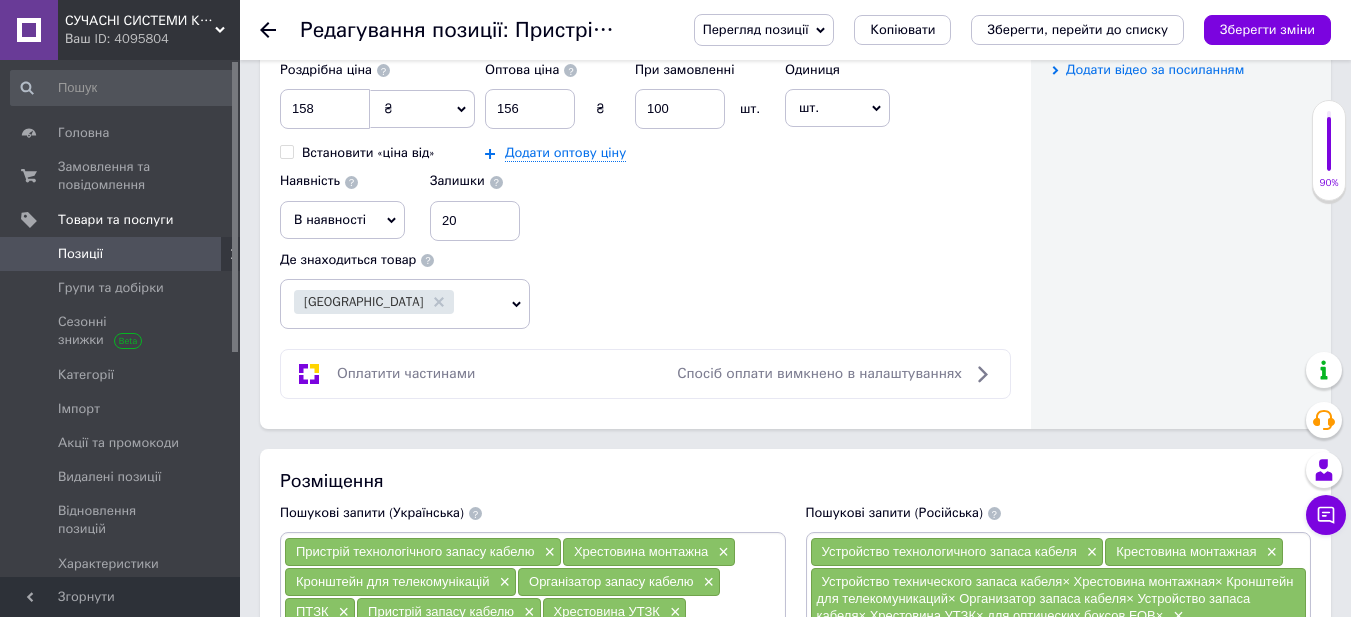 click on "Зберегти зміни" at bounding box center [1267, 29] 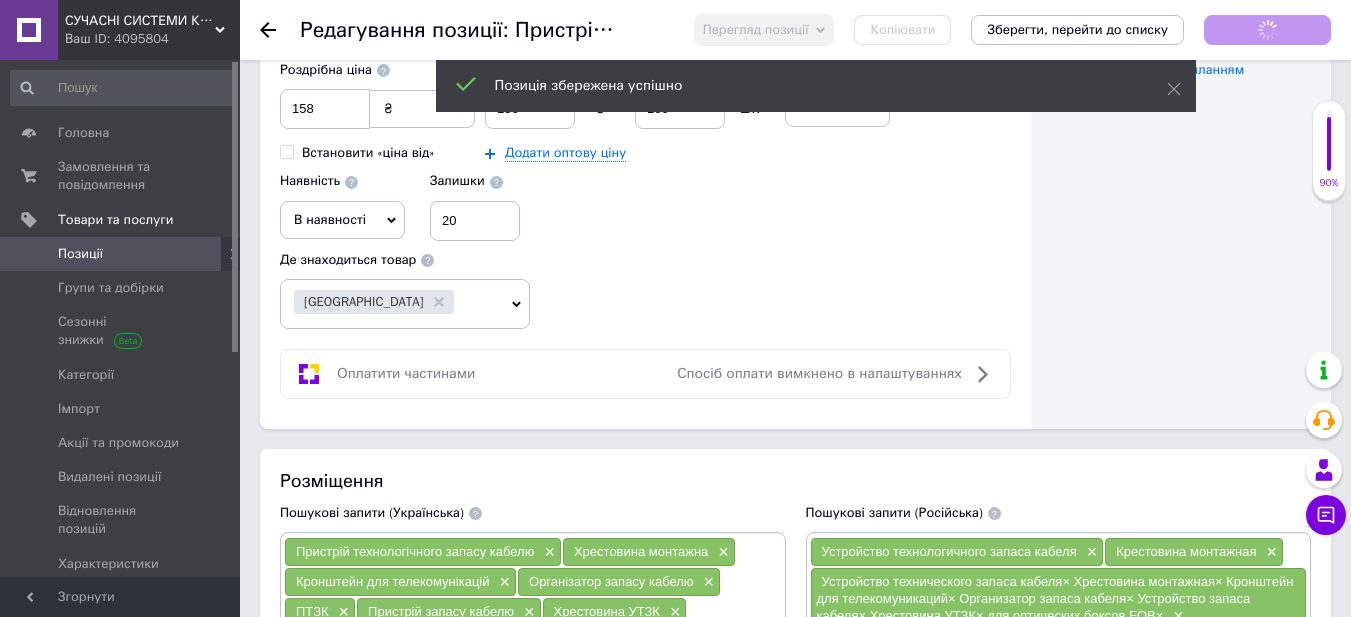 checkbox on "true" 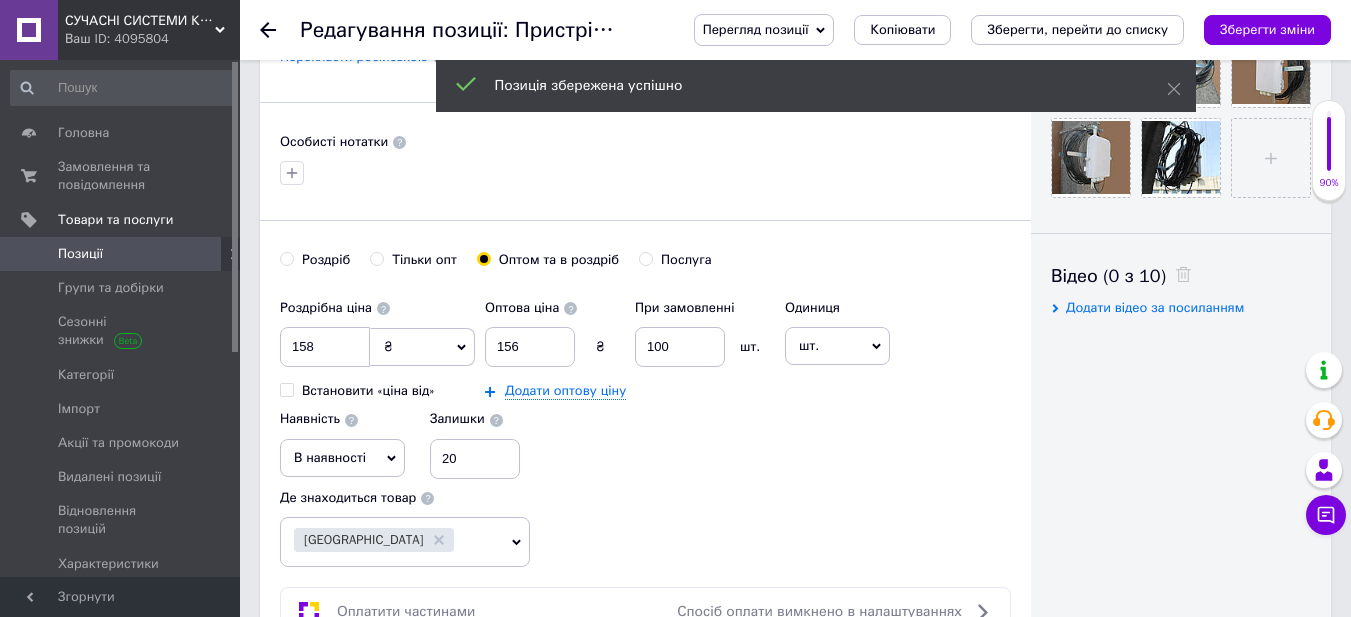 scroll, scrollTop: 742, scrollLeft: 0, axis: vertical 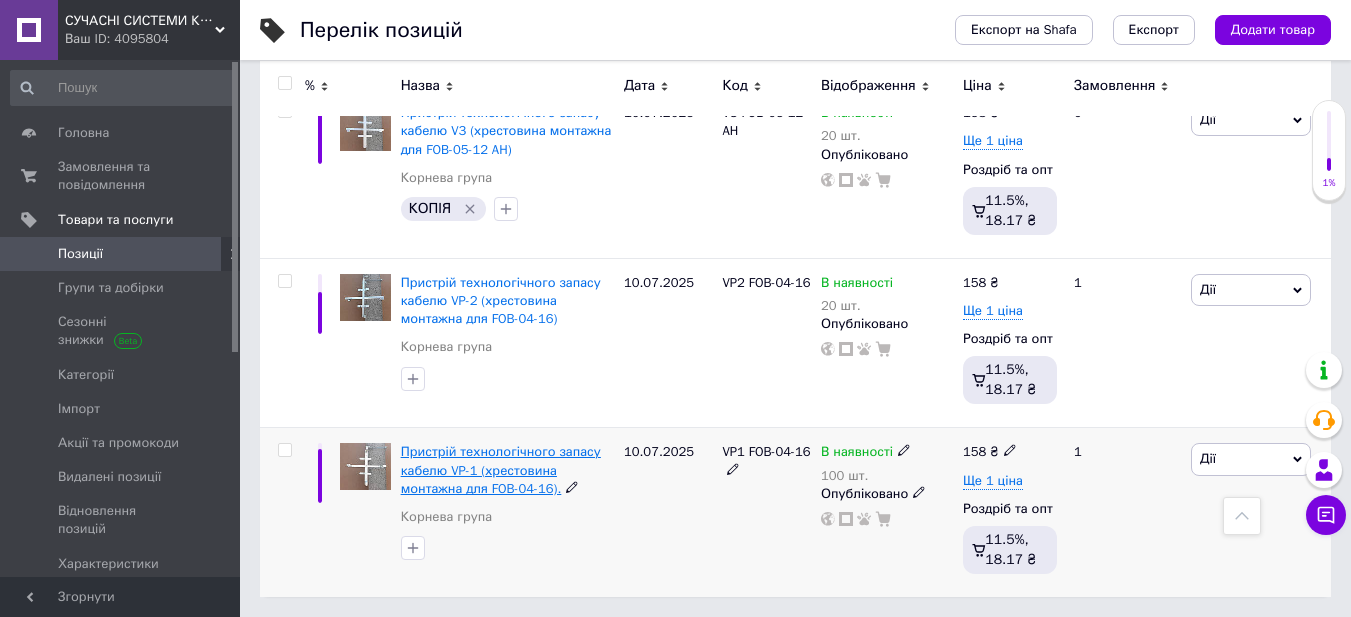 click on "Пристрій технологічного запасу кабелю VP-1 (хрестовина монтажна для FOB-04-16)." at bounding box center [501, 469] 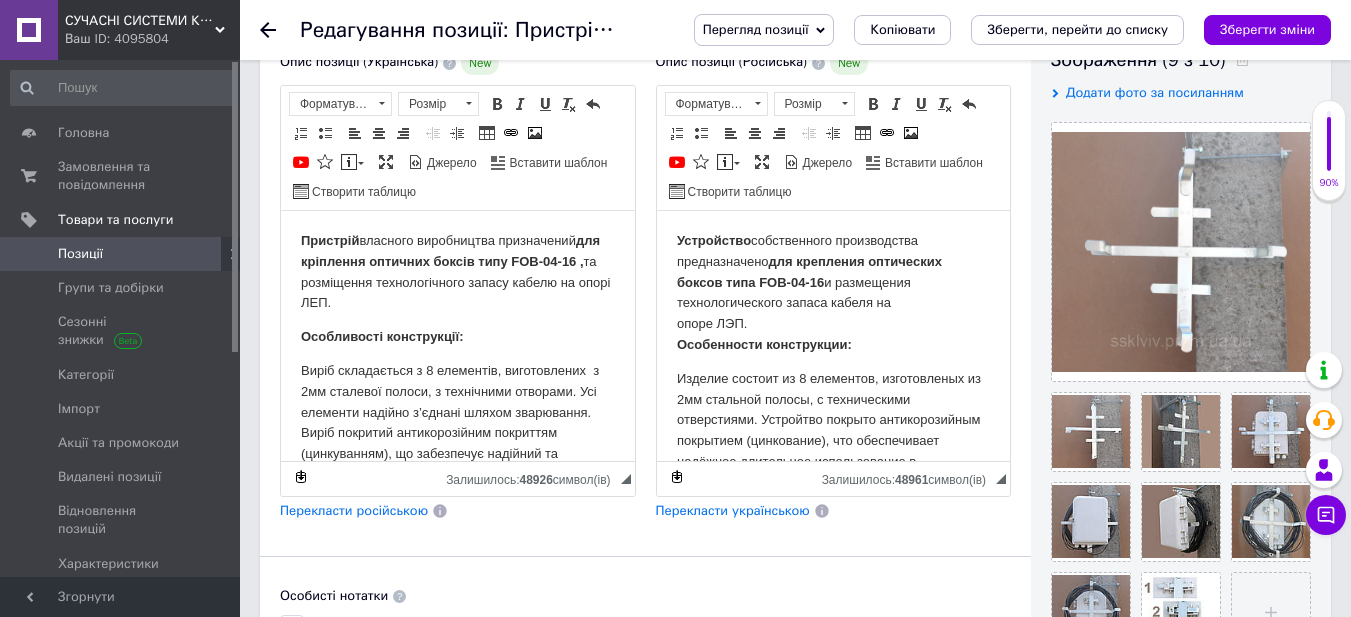 scroll, scrollTop: 400, scrollLeft: 0, axis: vertical 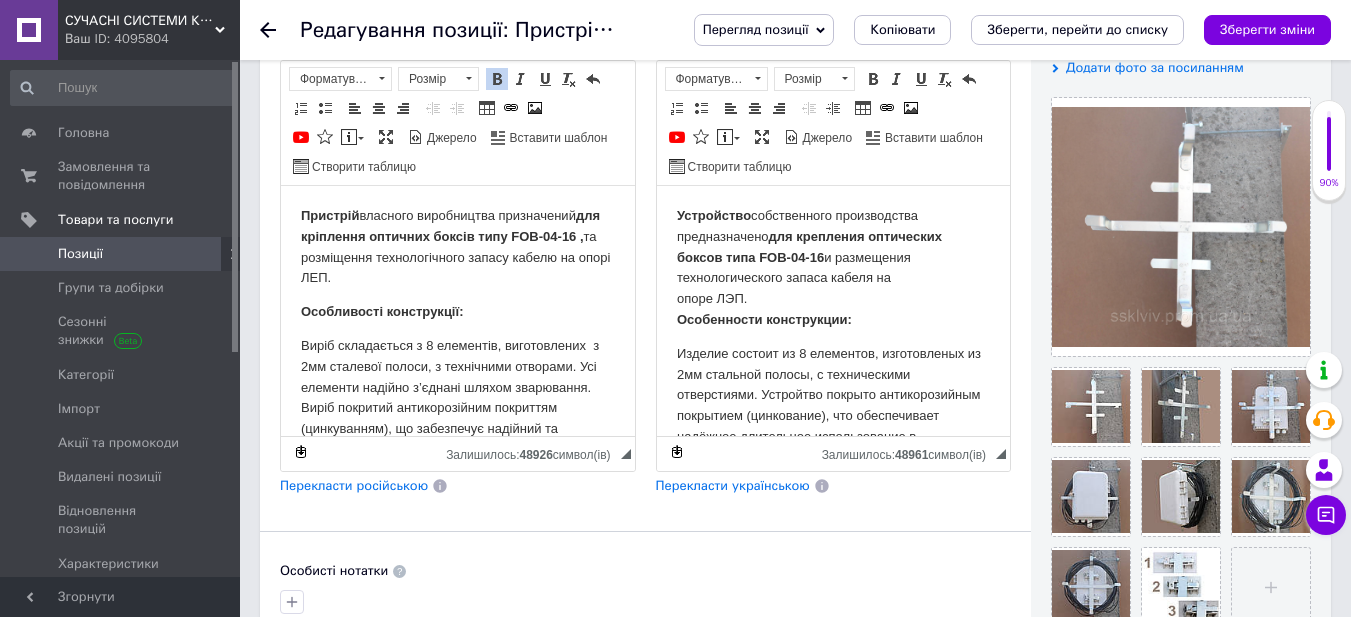 drag, startPoint x: 628, startPoint y: 253, endPoint x: 282, endPoint y: 236, distance: 346.4174 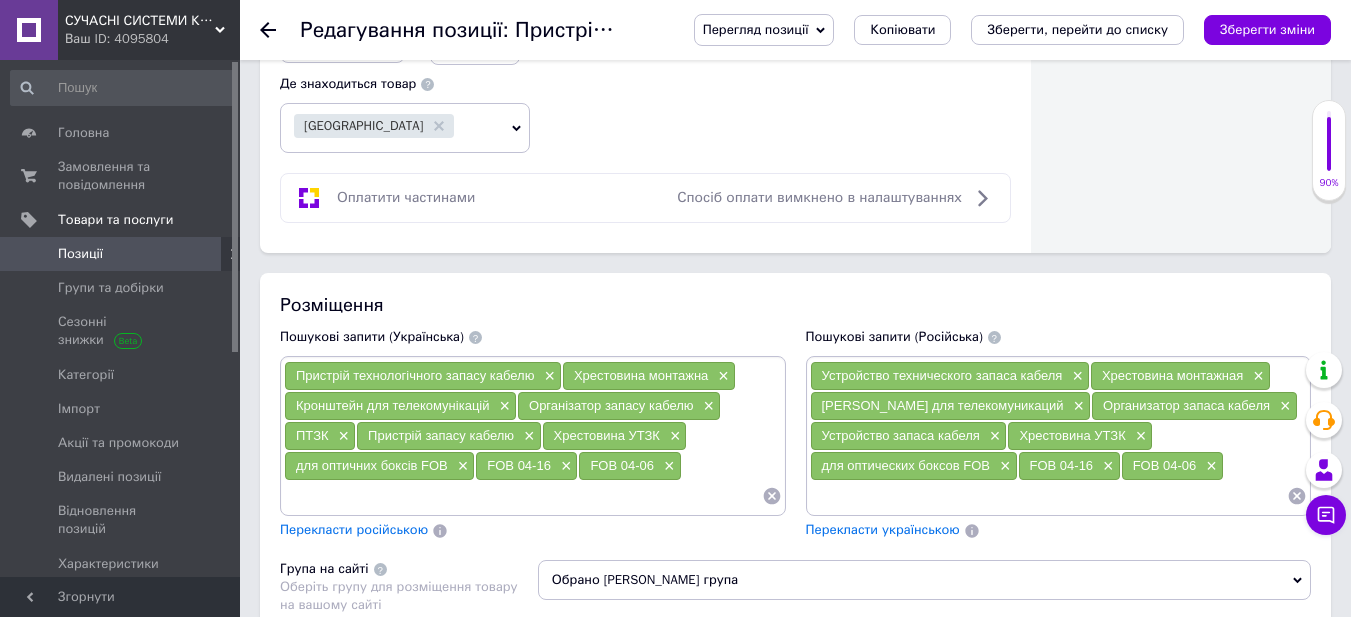 scroll, scrollTop: 1333, scrollLeft: 0, axis: vertical 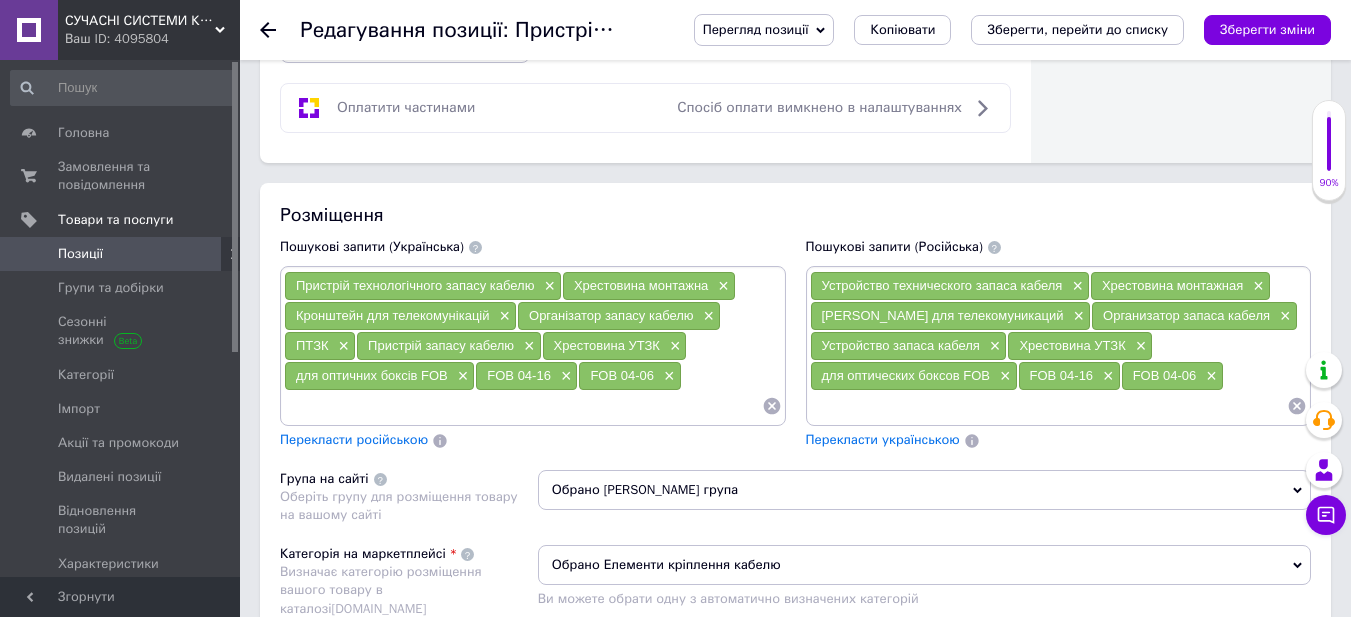 click on "Пристрій технологічного запасу кабелю ×  Хрестовина монтажна ×  Кронштейн для телекомунікацій ×  Організатор запасу кабелю ×  ПТЗК ×  Пристрій запасу кабелю ×  Хрестовина УТЗК ×  для оптичних боксів FOB ×  FOB 04-16 ×  FOB 04-06 ×" at bounding box center (533, 346) 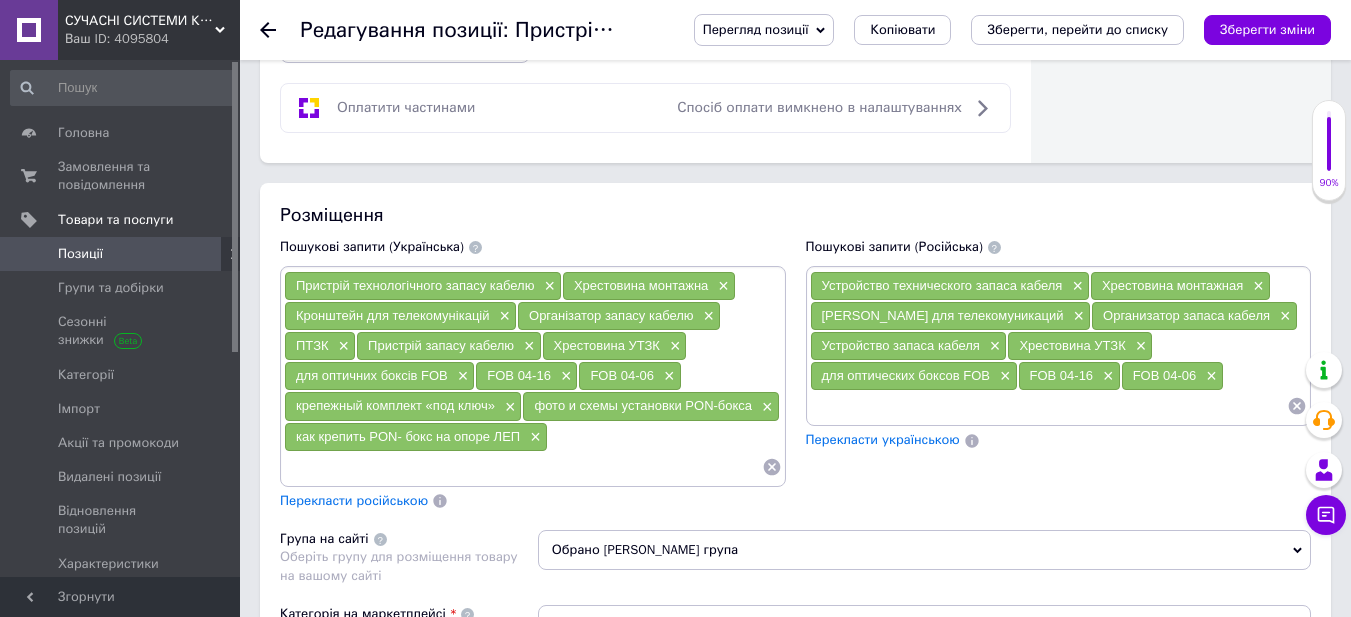 drag, startPoint x: 570, startPoint y: 439, endPoint x: 311, endPoint y: 466, distance: 260.40353 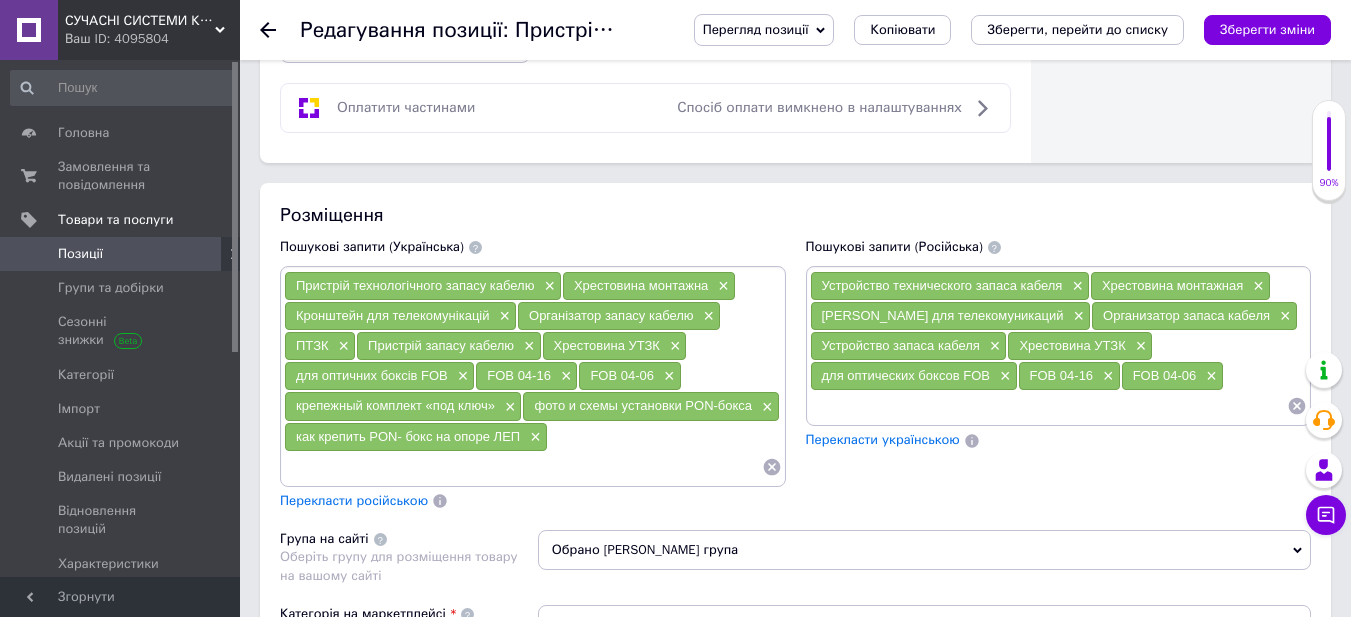 paste on "чем закрепить PON-бокс на опоре ЛЕП" 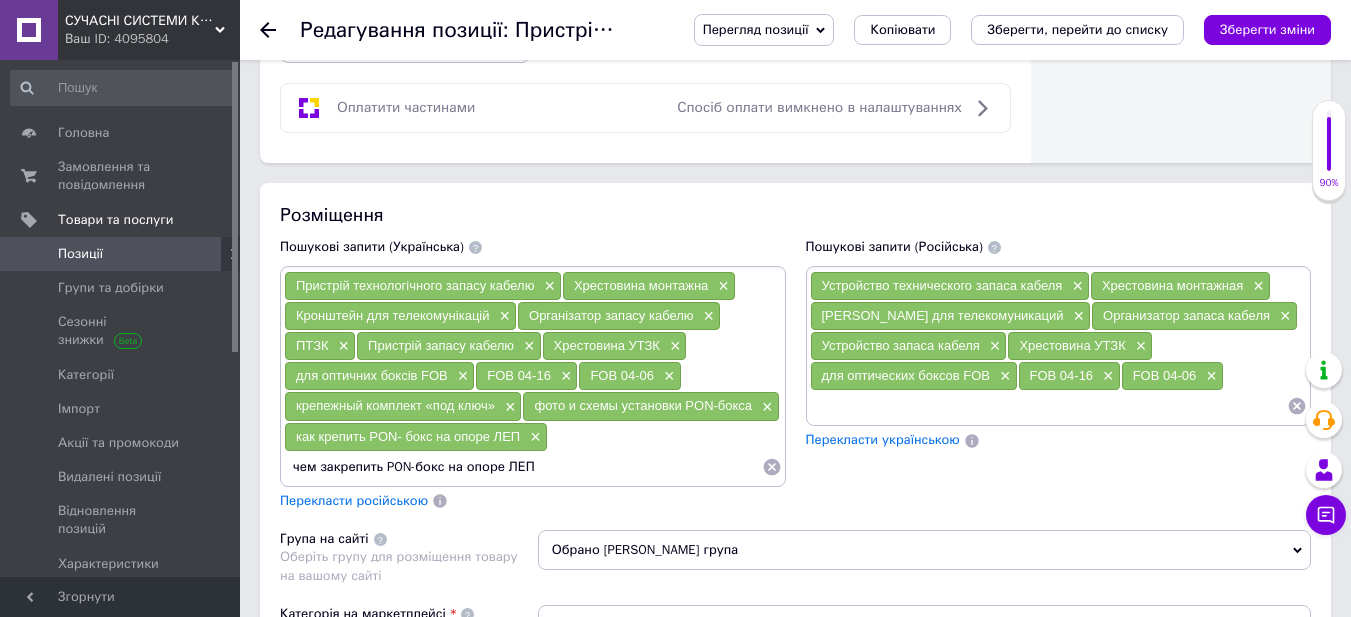 click on "чем закрепить PON-бокс на опоре ЛЕП" at bounding box center (523, 467) 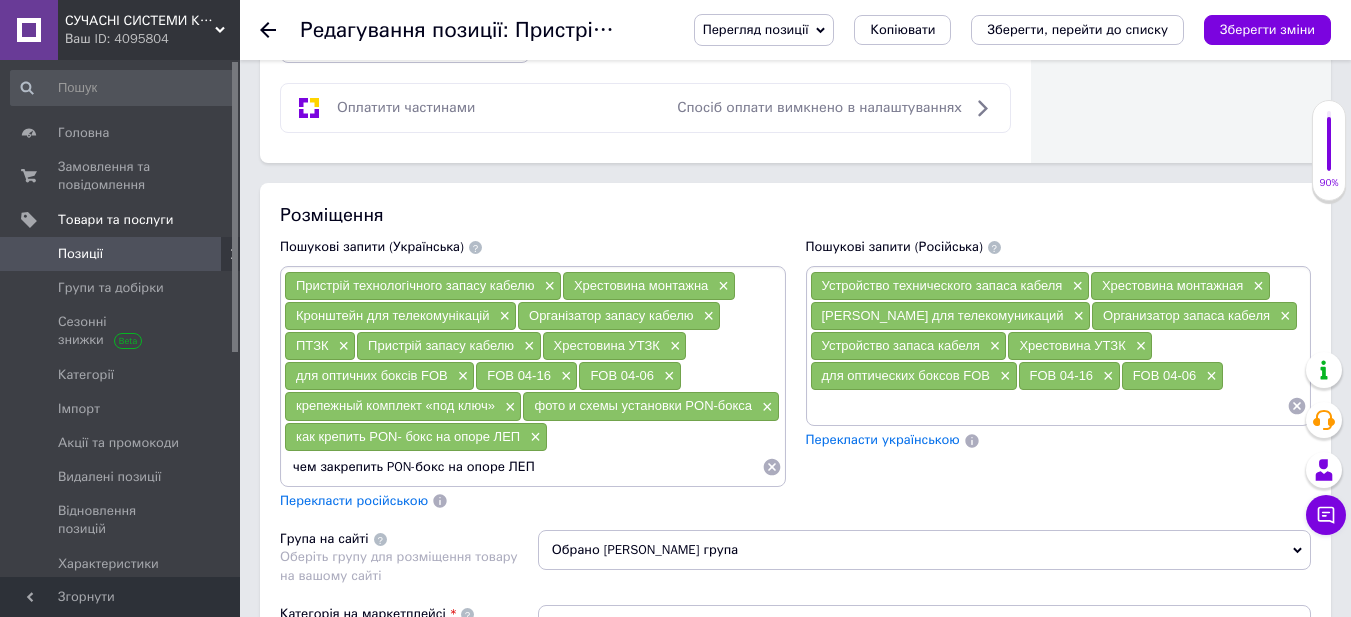 type 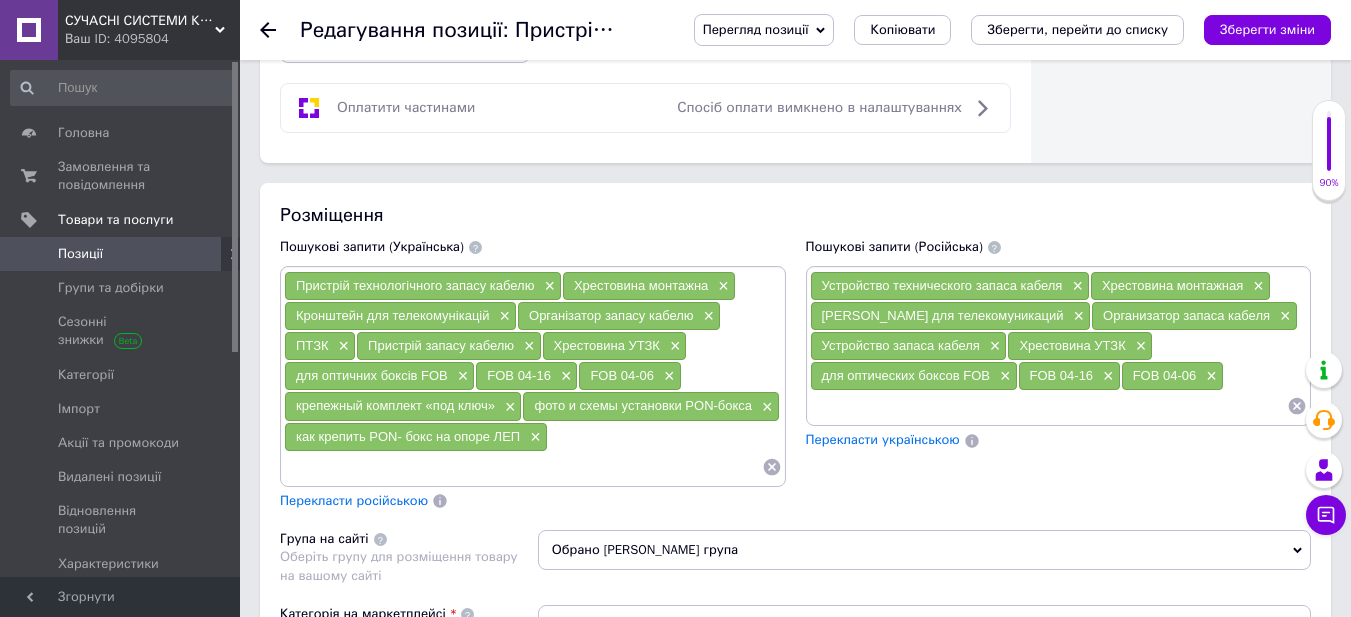 click at bounding box center (1049, 406) 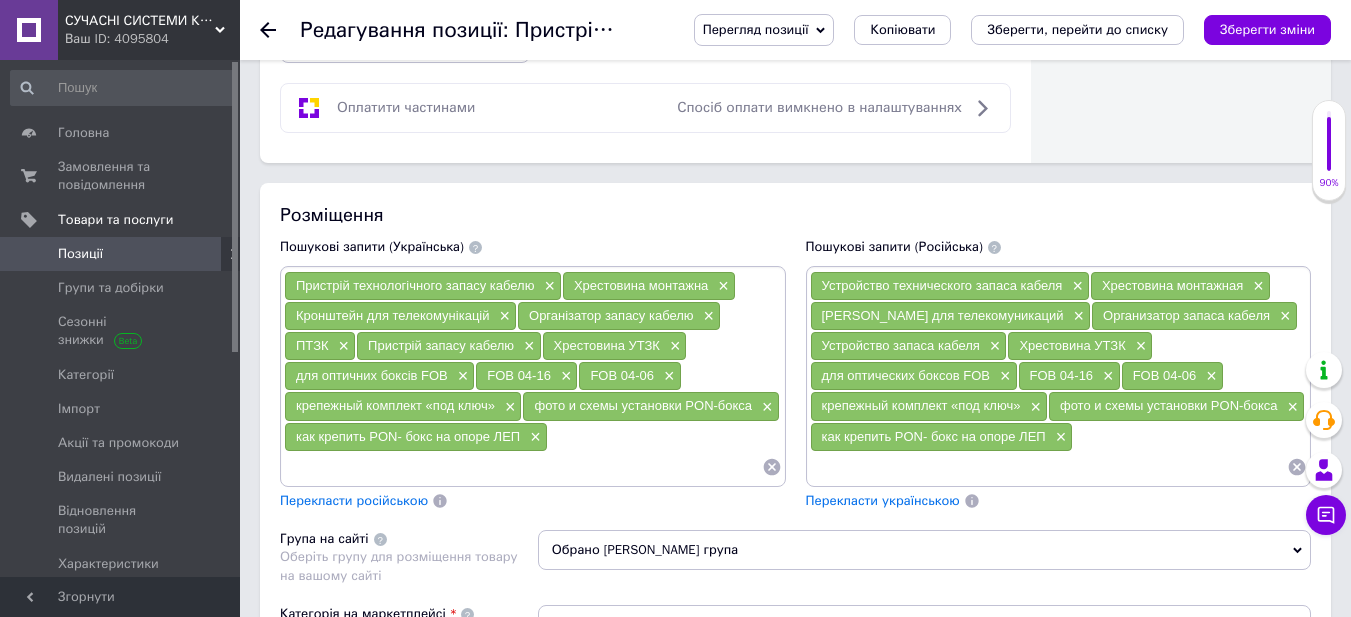 checkbox on "true" 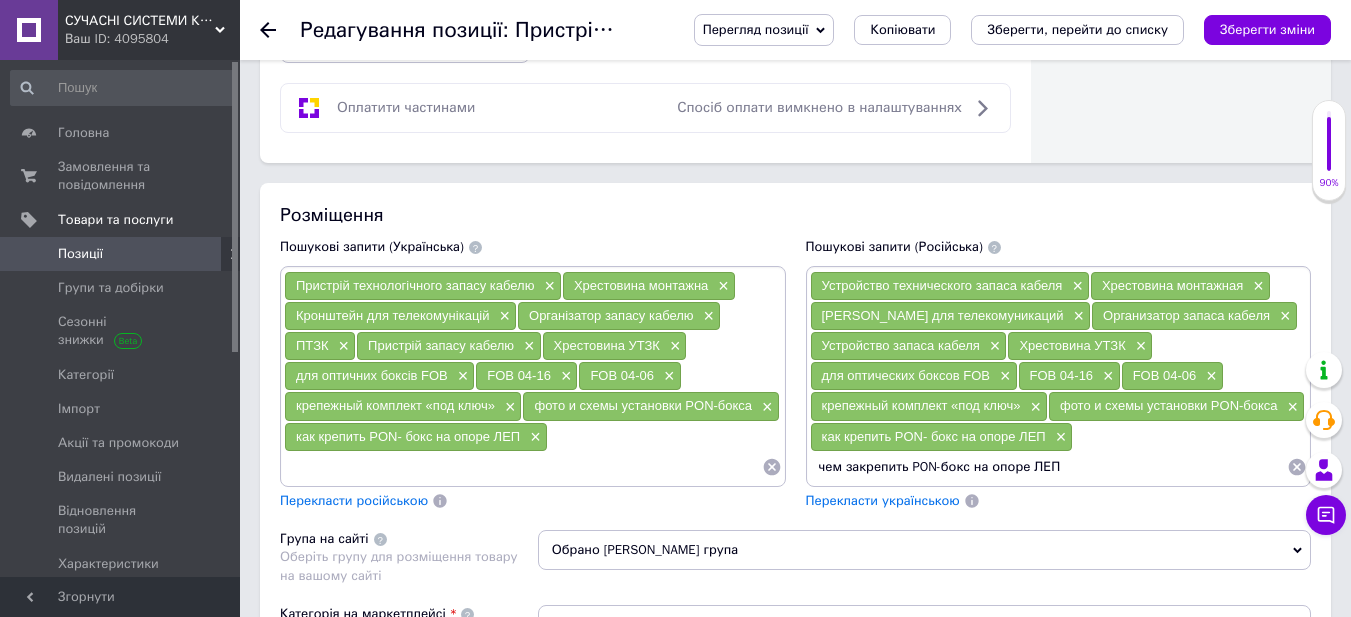 type on "чем закрепить PON-бокс на опоре ЛЕП" 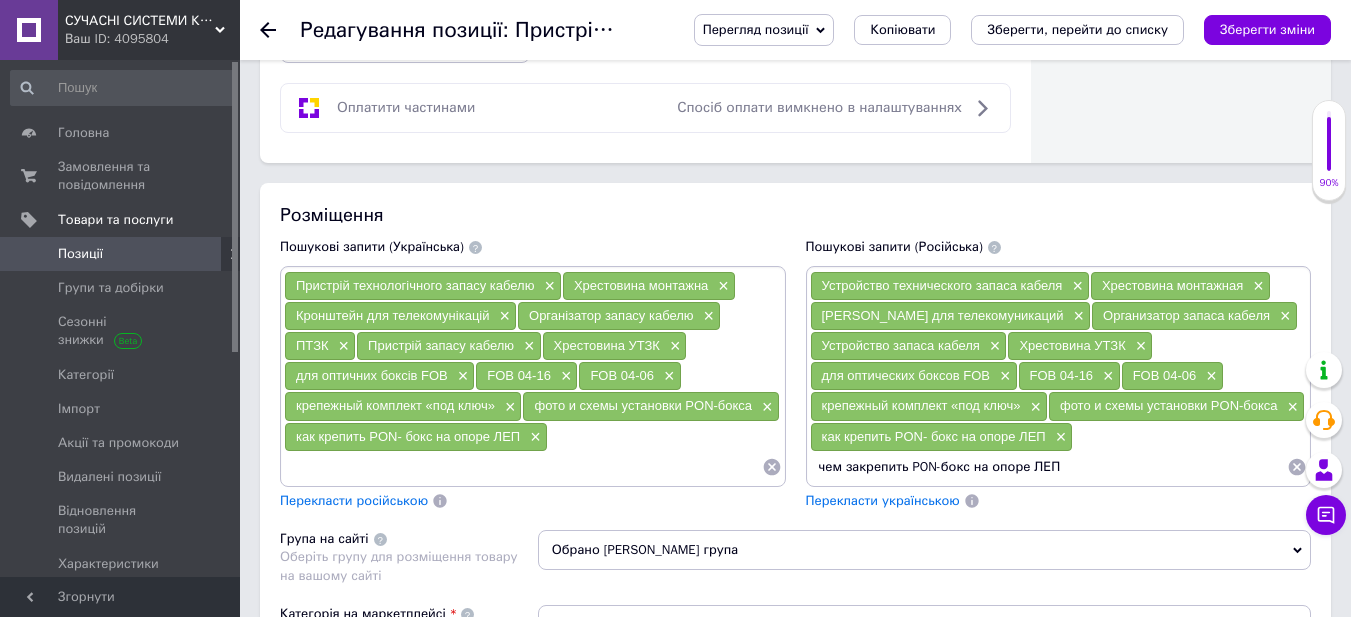 click on "фото и схемы установки PON-бокса" at bounding box center [643, 405] 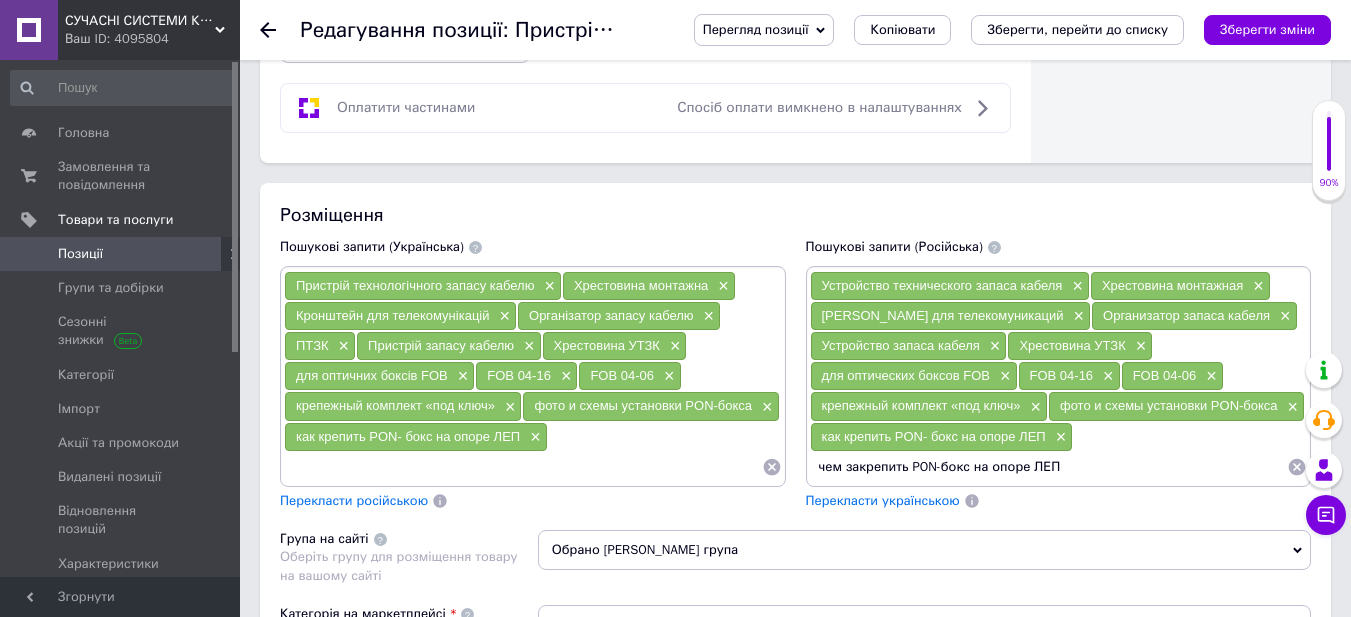 click on "фото и схемы установки PON-бокса" at bounding box center [643, 405] 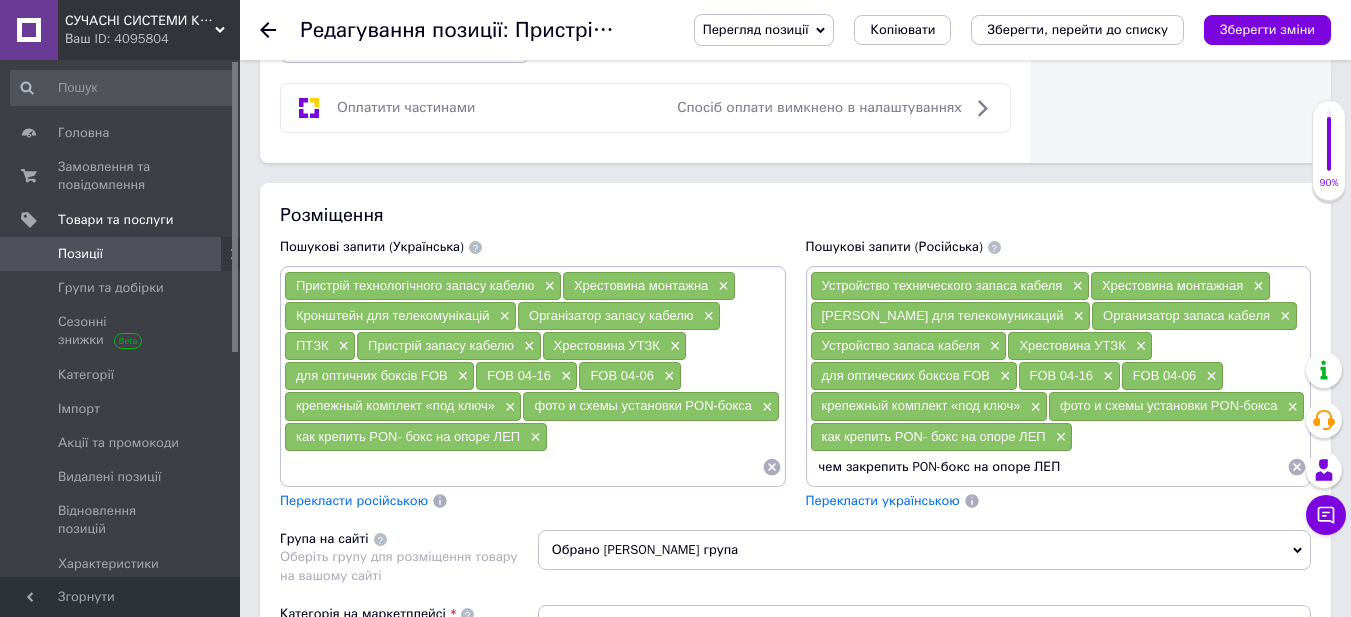 click on "Пристрій технологічного запасу кабелю ×  Хрестовина монтажна ×  Кронштейн для телекомунікацій ×  Організатор запасу кабелю ×  ПТЗК ×  Пристрій запасу кабелю ×  Хрестовина УТЗК ×  для оптичних боксів FOB ×  FOB 04-16 ×  FOB 04-06 × крепежный комплект «под ключ» × фото и схемы установки PON-бокса × как крепить PON-
бокс на опоре ЛЕП ×" at bounding box center [533, 376] 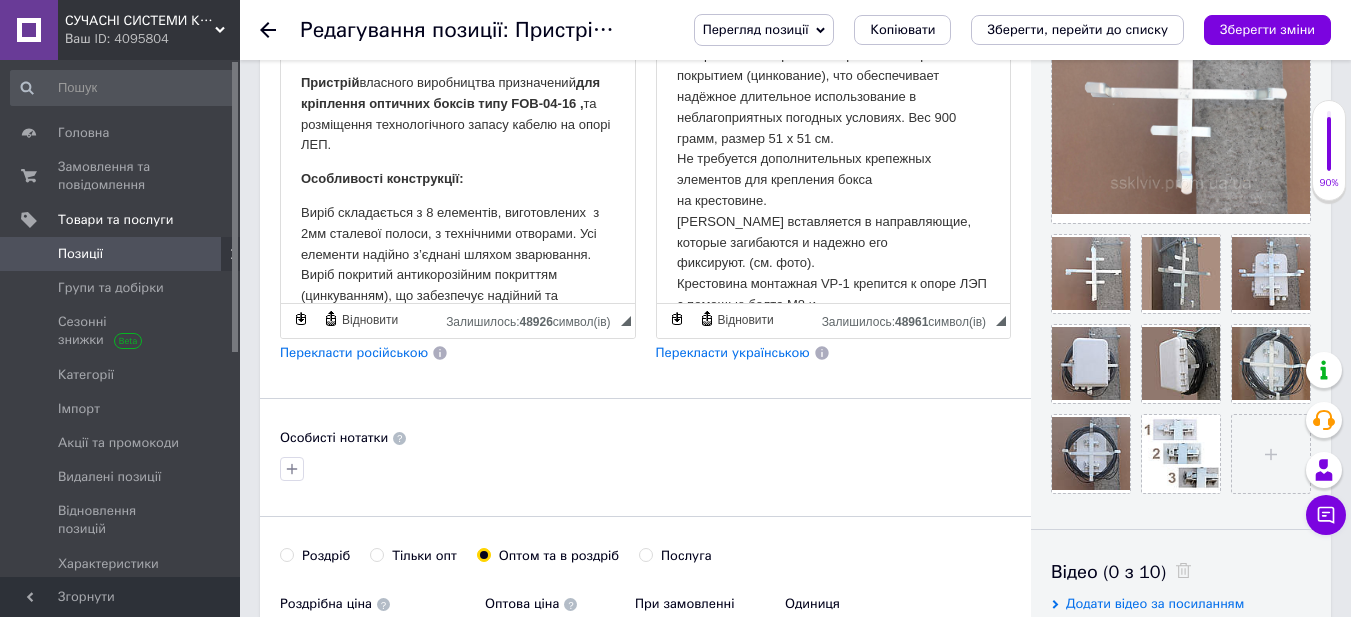scroll, scrollTop: 400, scrollLeft: 0, axis: vertical 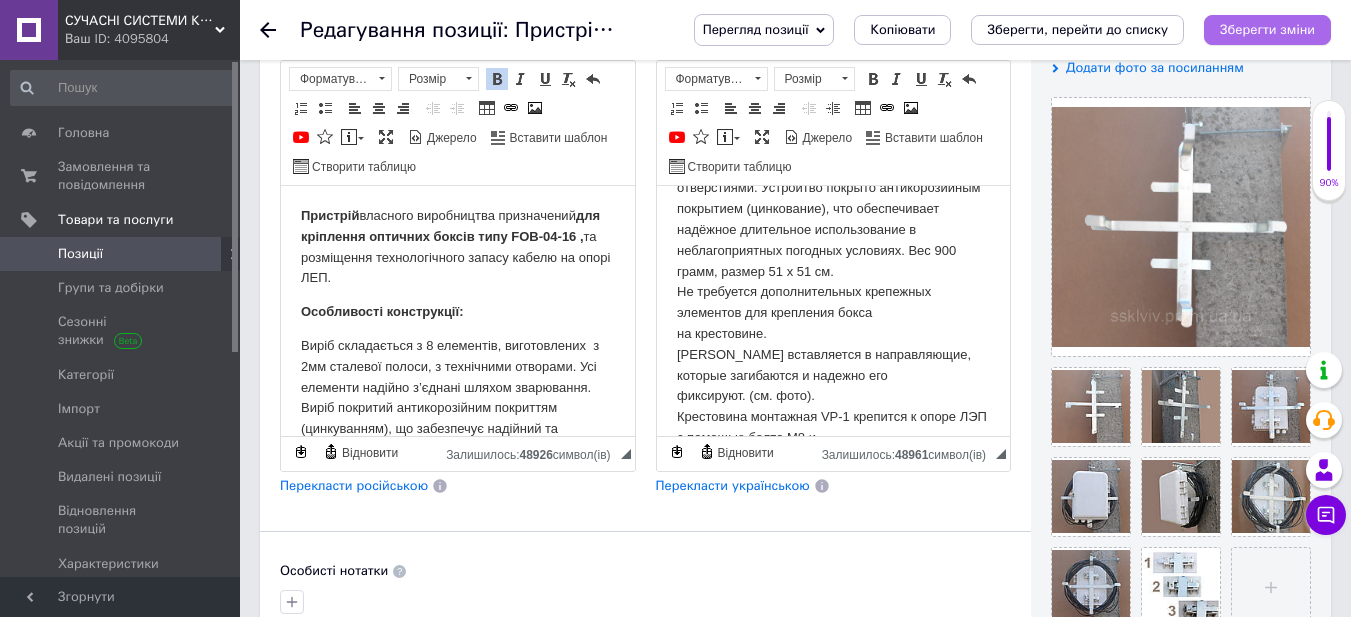 click on "Зберегти зміни" at bounding box center (1267, 29) 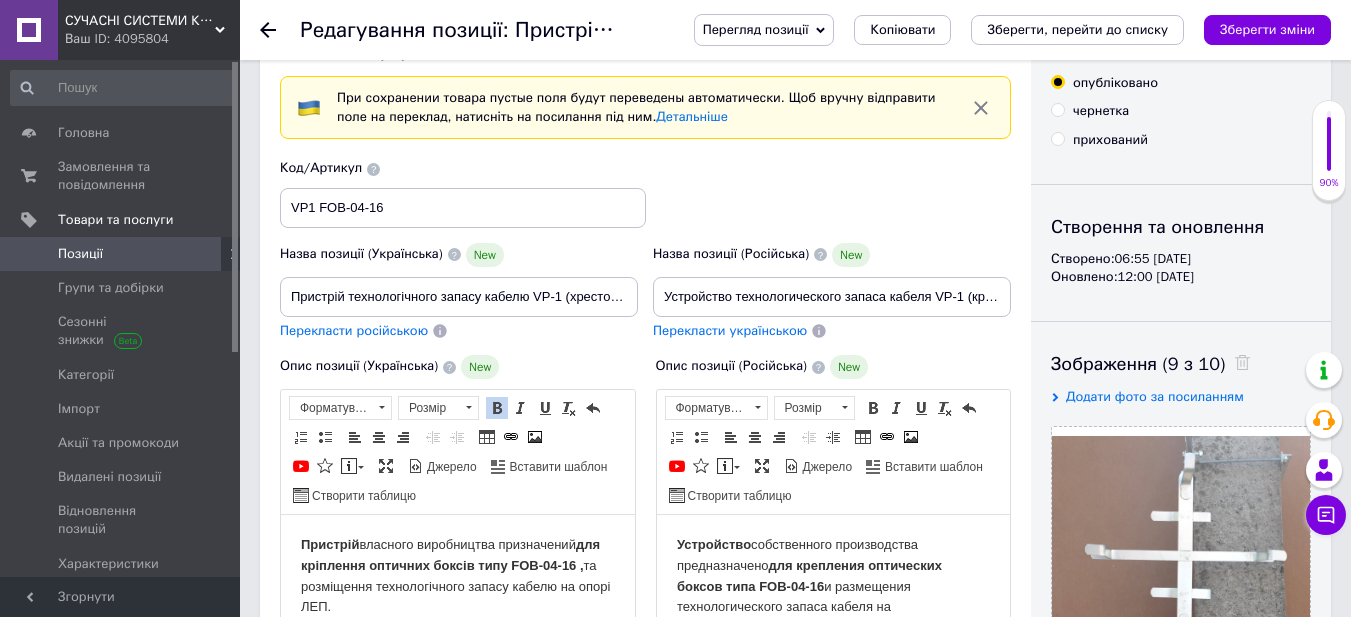 scroll, scrollTop: 0, scrollLeft: 0, axis: both 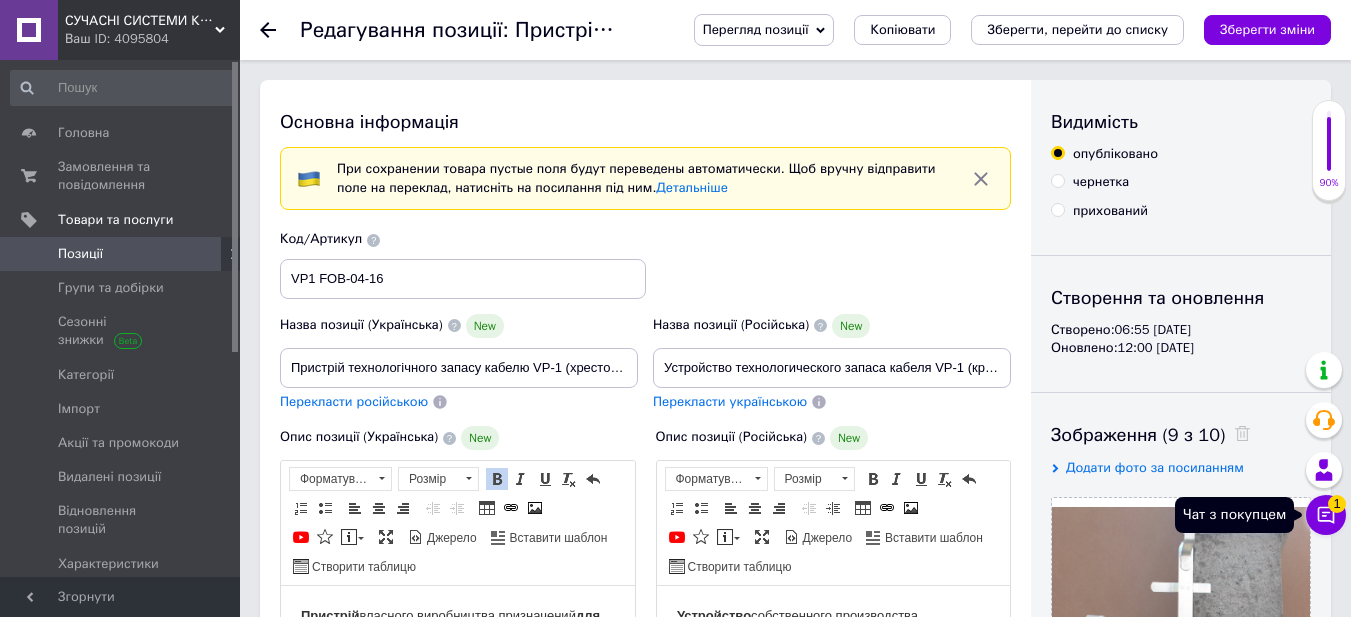 click on "Чат з покупцем 1" at bounding box center [1326, 515] 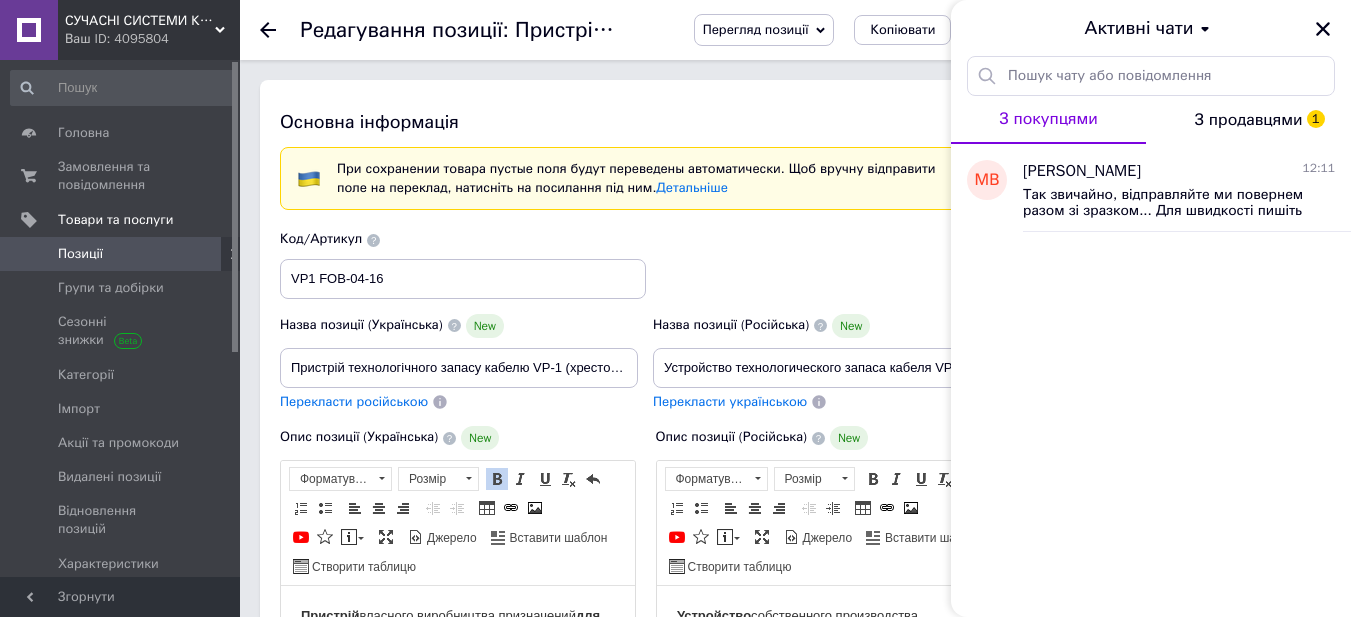 click on "З продавцями 1" at bounding box center [1249, 120] 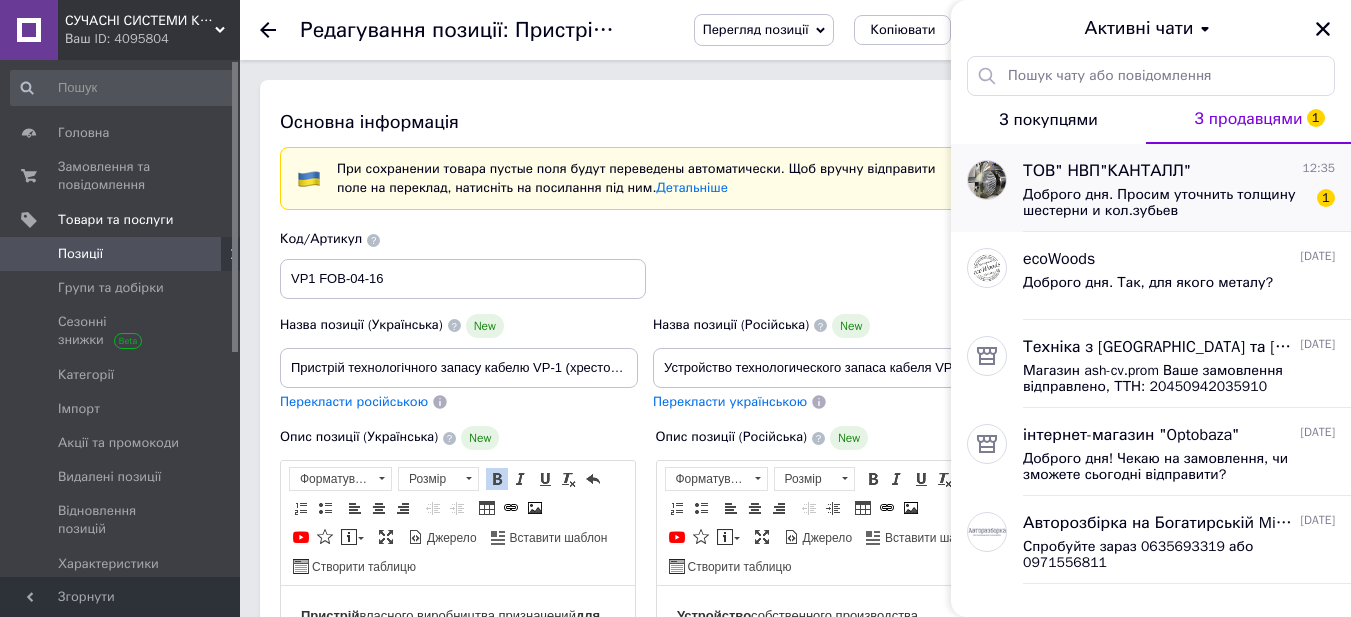 click on "Доброго дня. Просим уточнить толщину шестерни и кол.зубьев" at bounding box center (1165, 203) 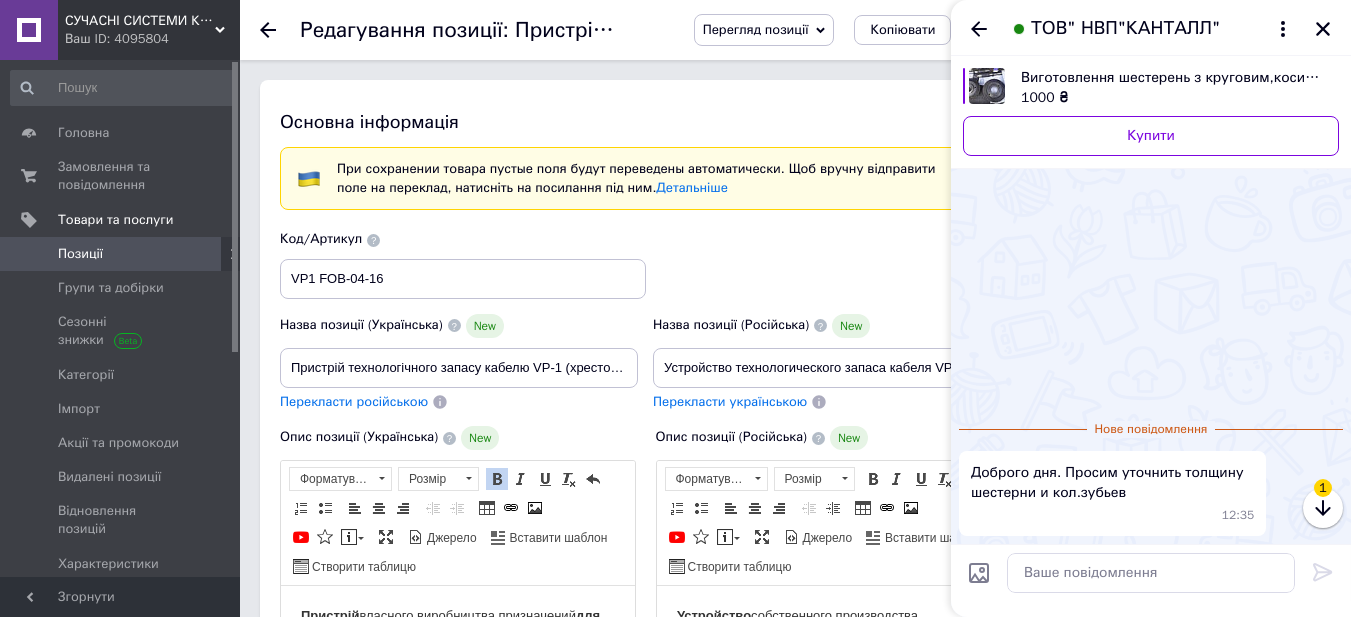scroll, scrollTop: 727, scrollLeft: 0, axis: vertical 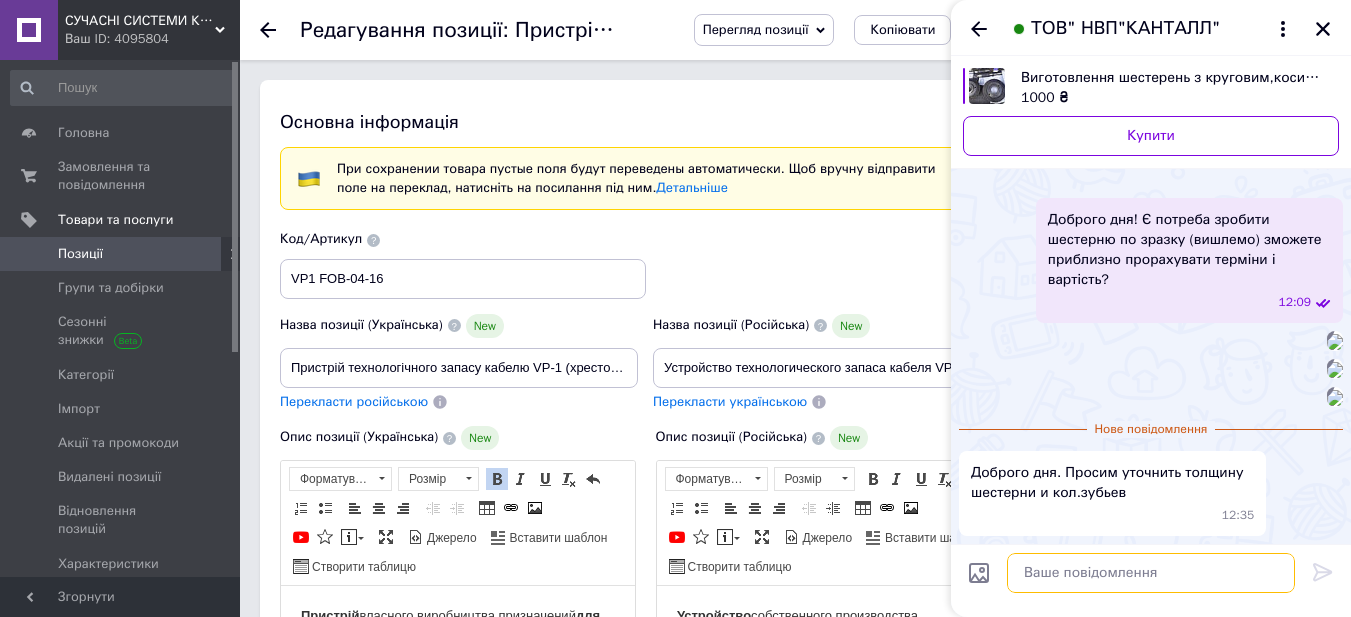 click at bounding box center [1151, 573] 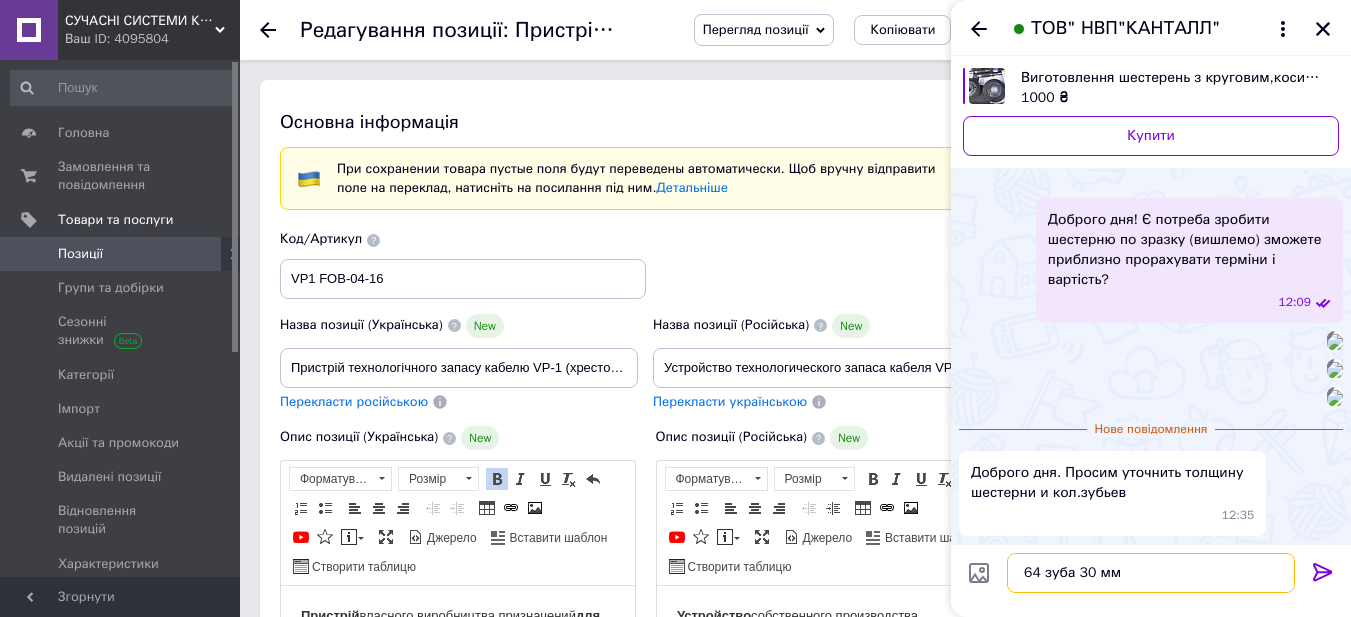 type on "64 зуба 30 мм" 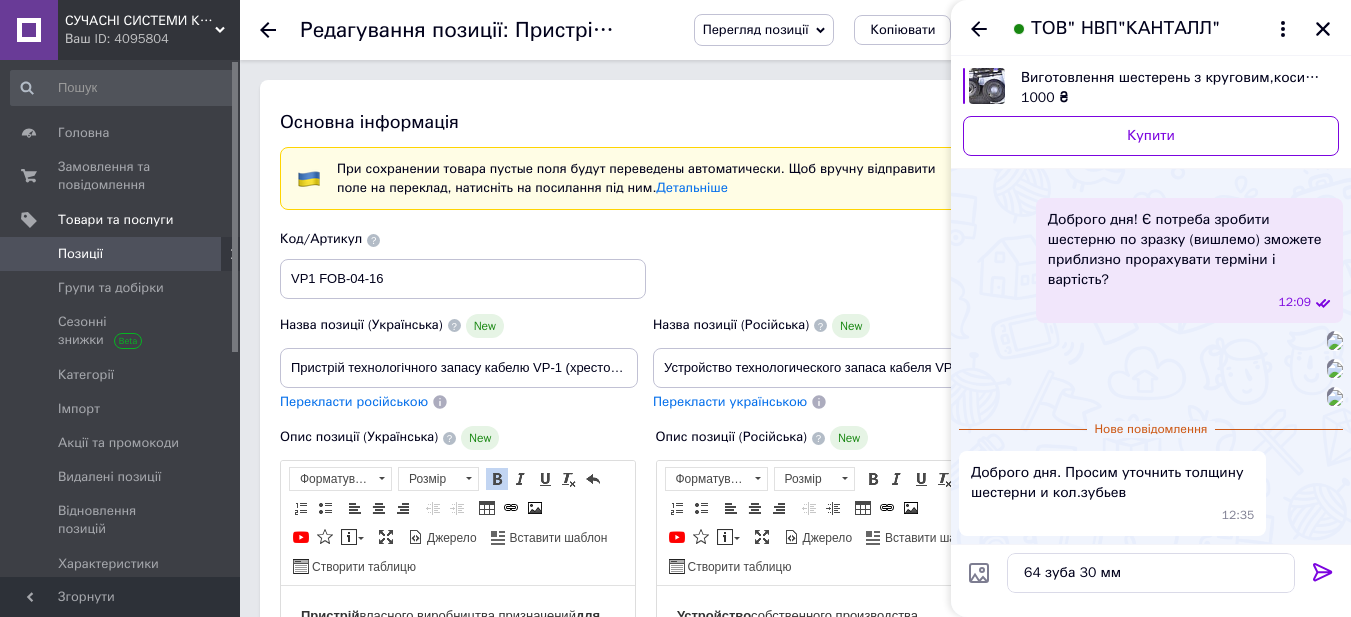 drag, startPoint x: 1316, startPoint y: 579, endPoint x: 1303, endPoint y: 574, distance: 13.928389 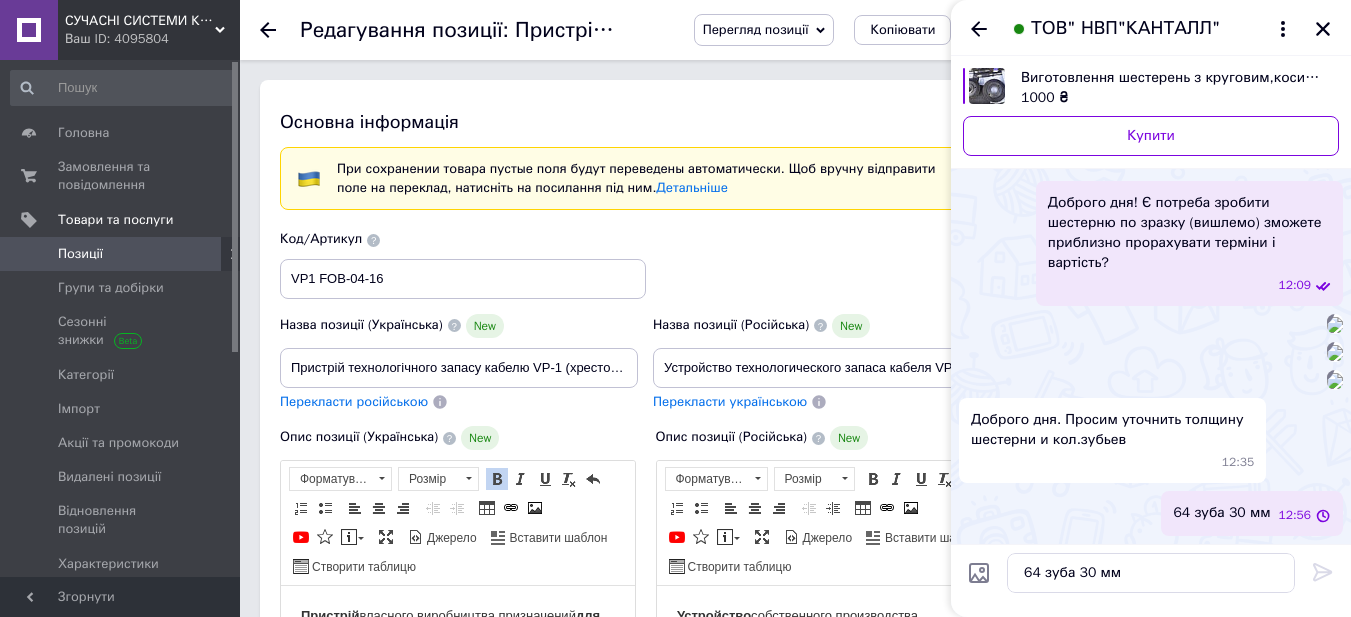 checkbox on "true" 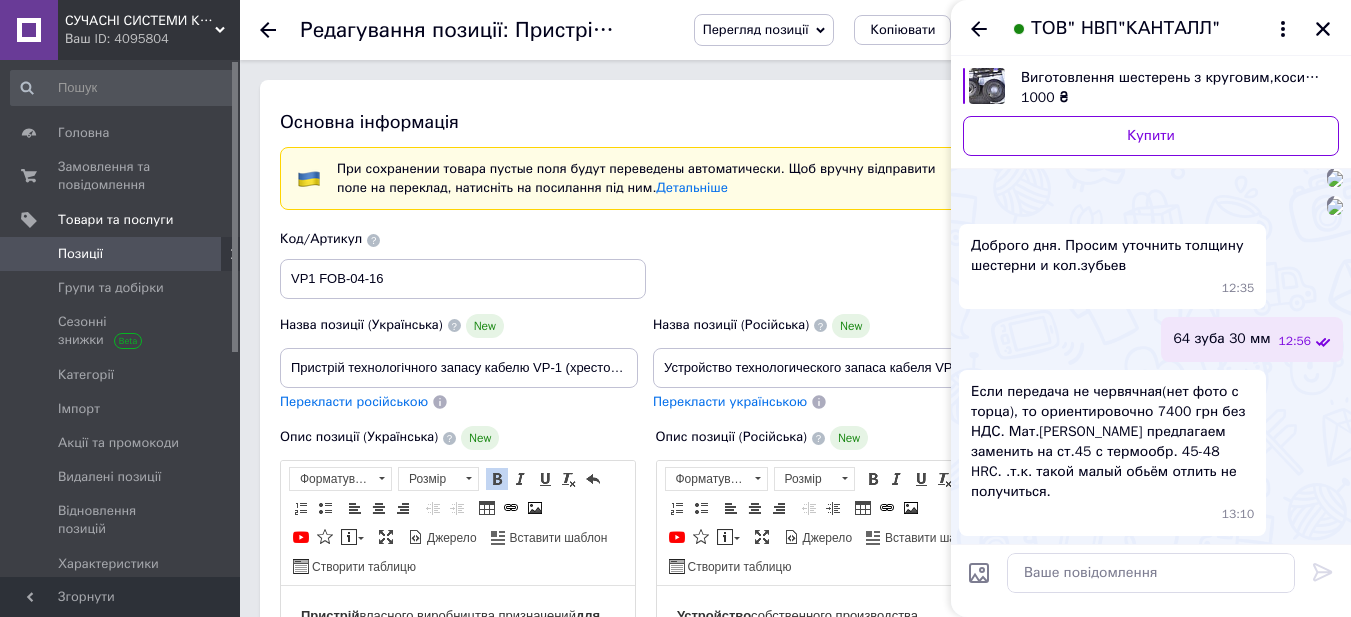 scroll, scrollTop: 1022, scrollLeft: 0, axis: vertical 